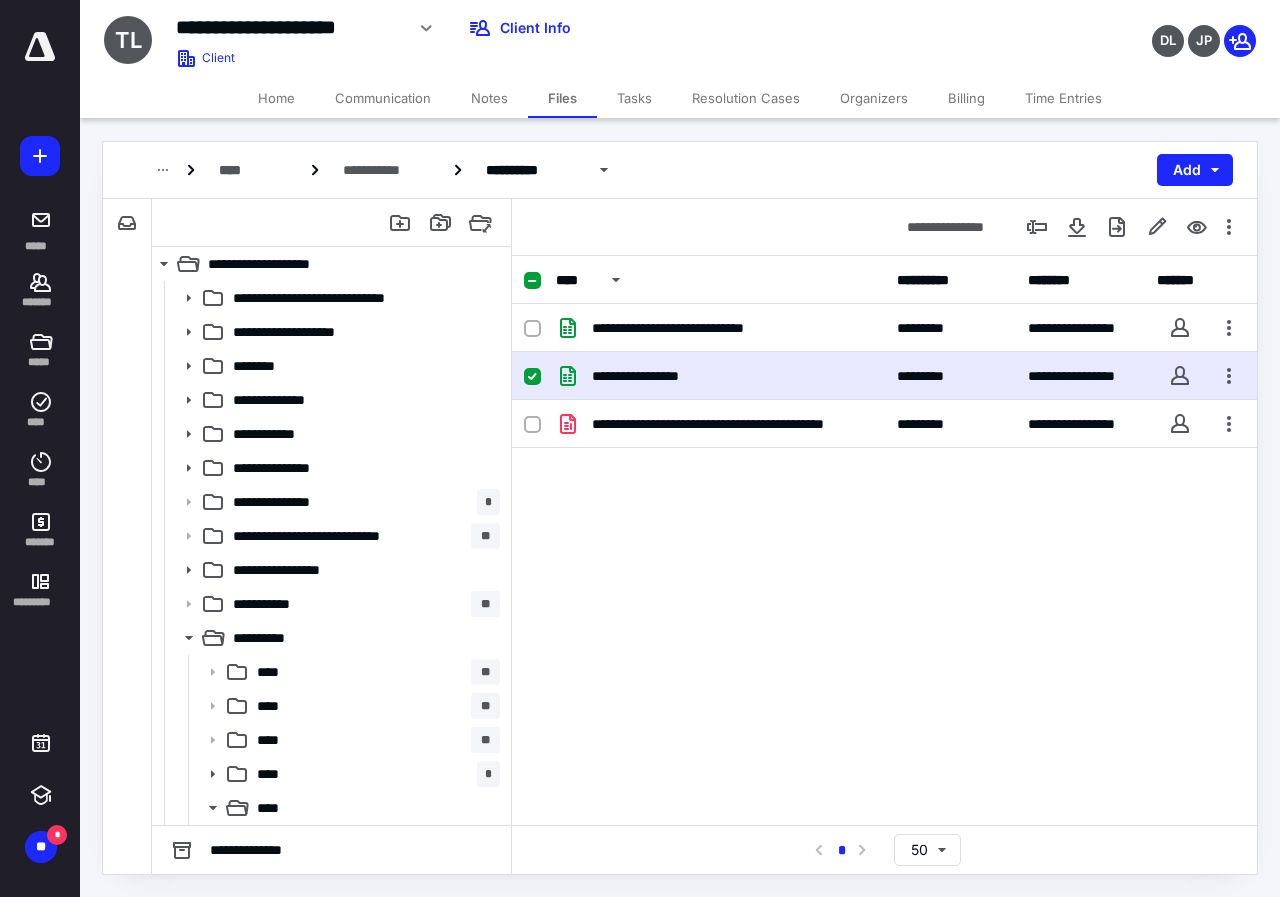 scroll, scrollTop: 0, scrollLeft: 0, axis: both 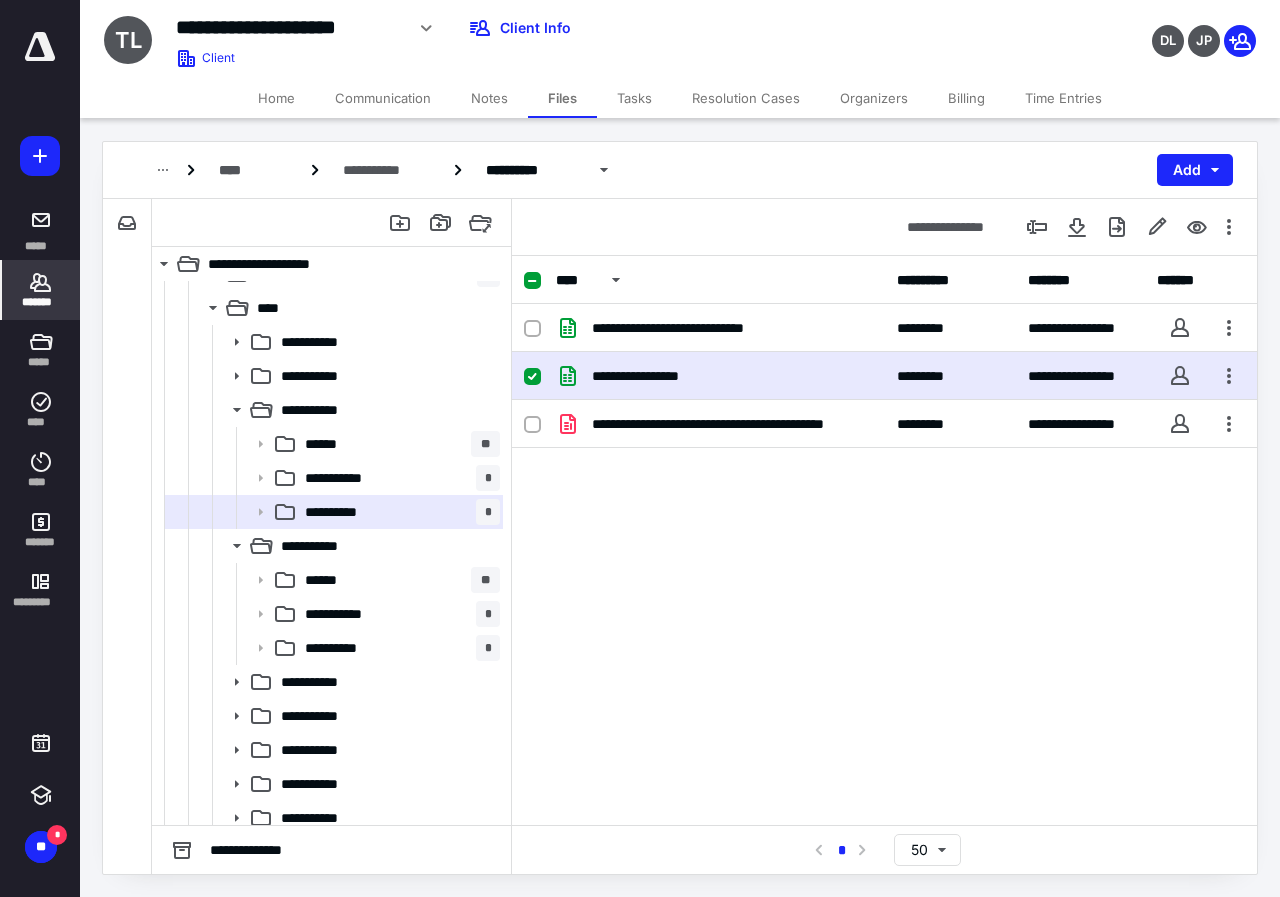 click 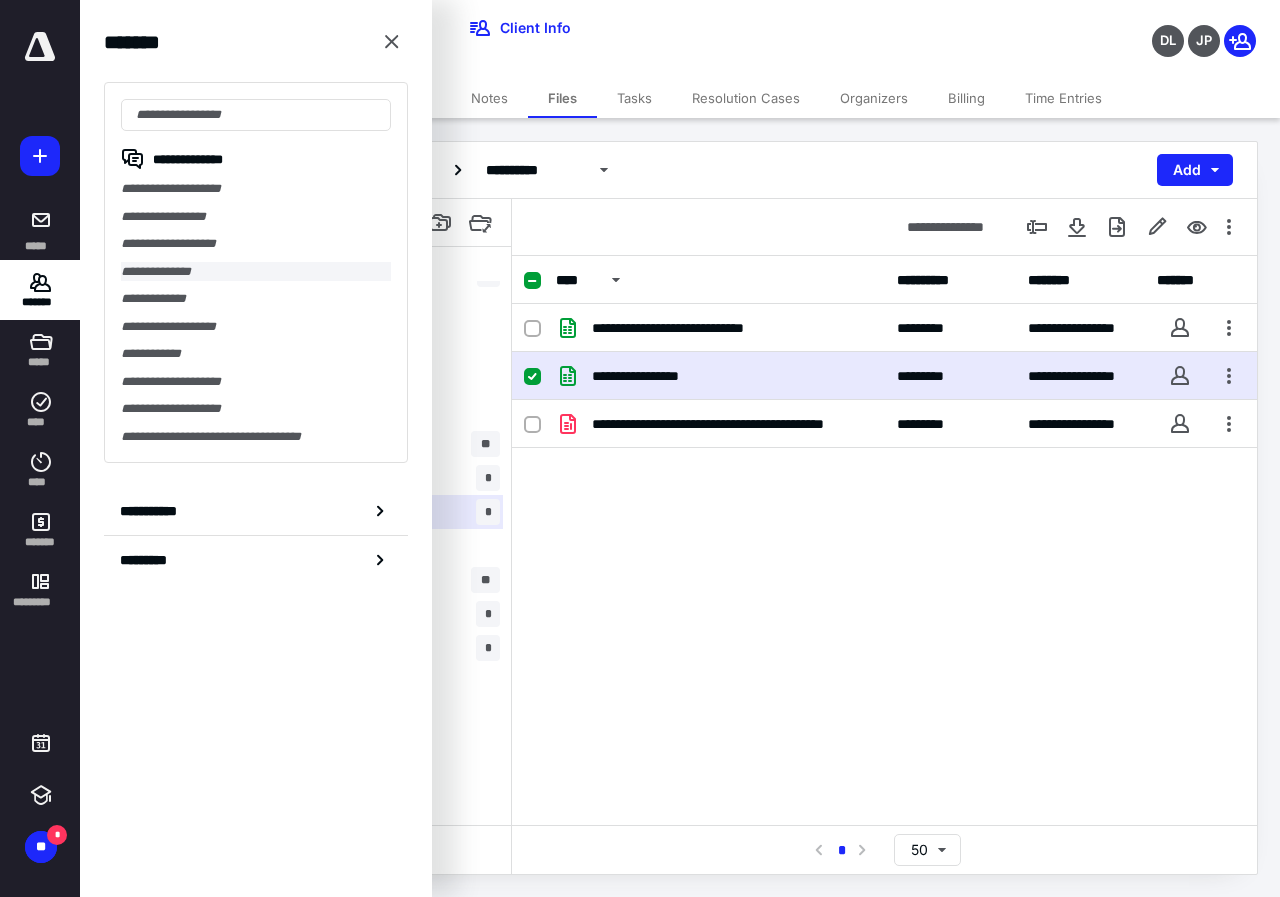 click on "**********" at bounding box center [256, 272] 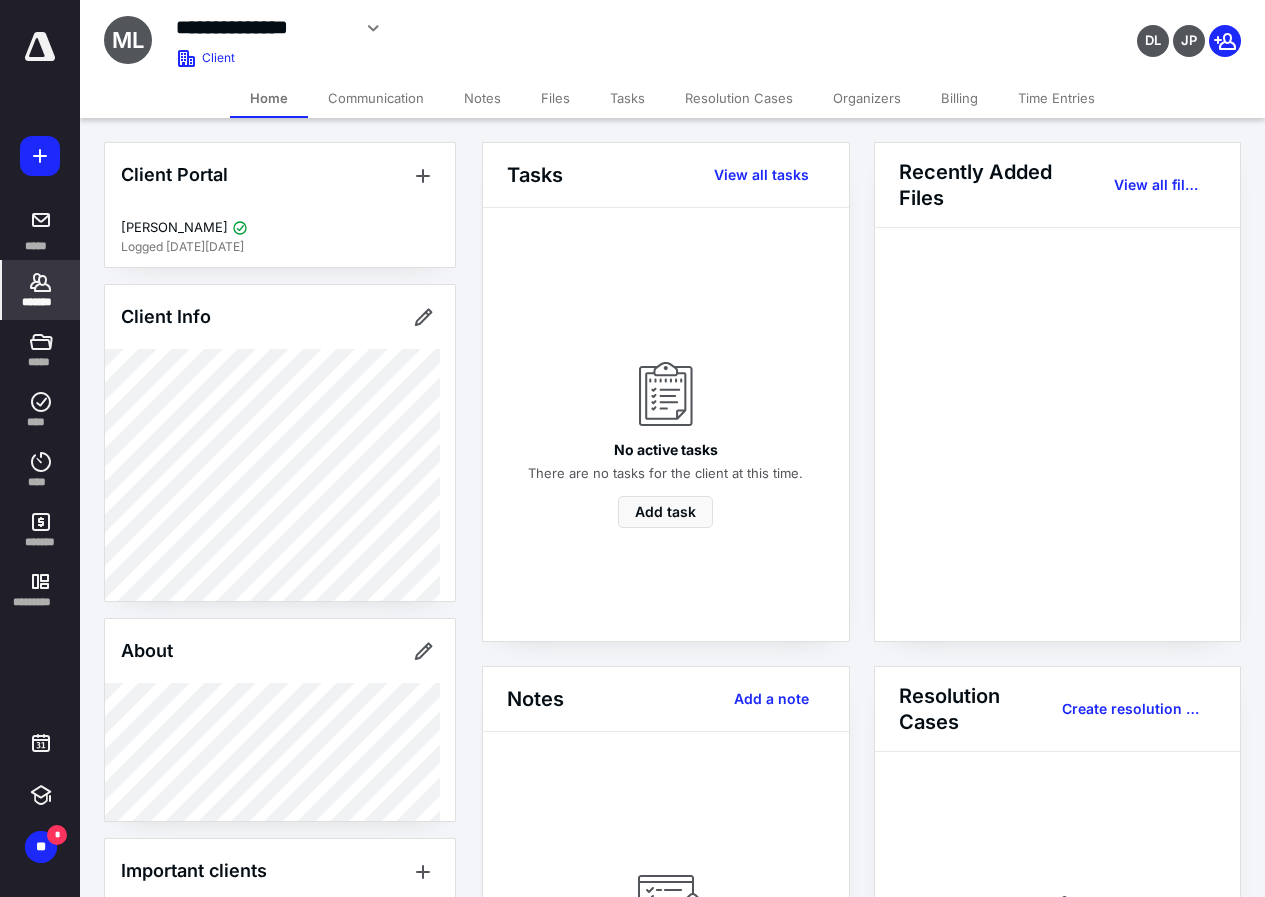 click on "Files" at bounding box center (555, 98) 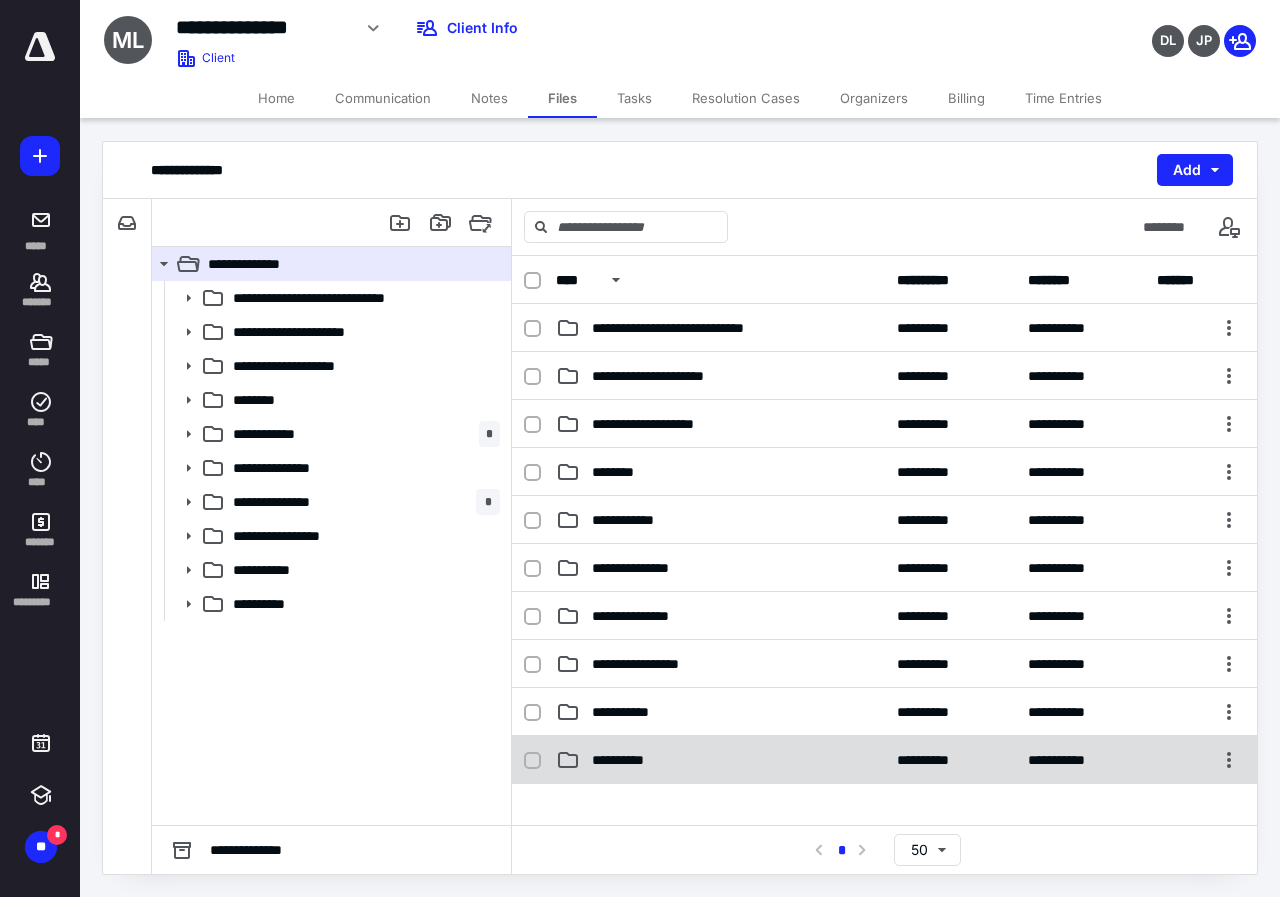 click on "**********" at bounding box center (720, 760) 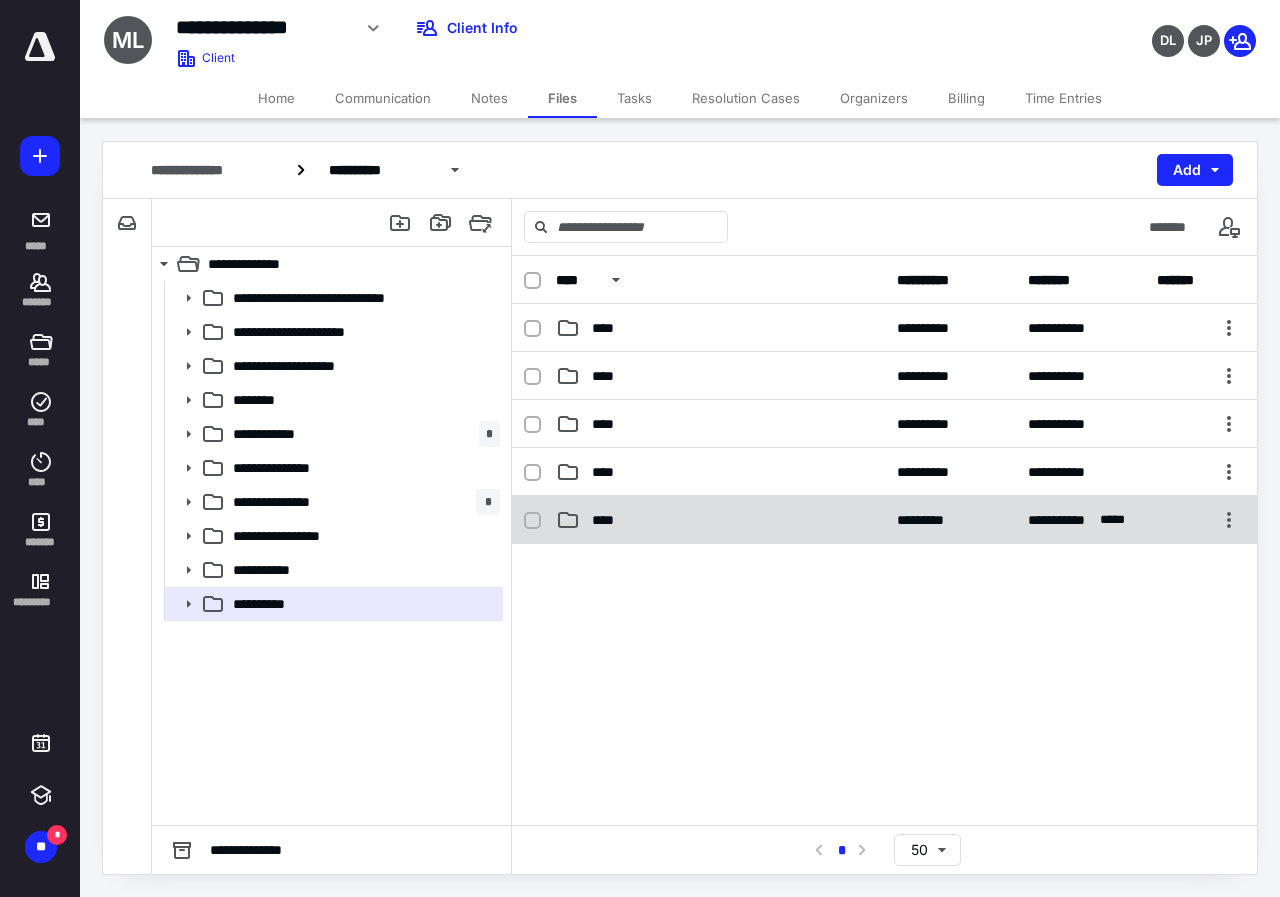 click on "**********" at bounding box center (884, 520) 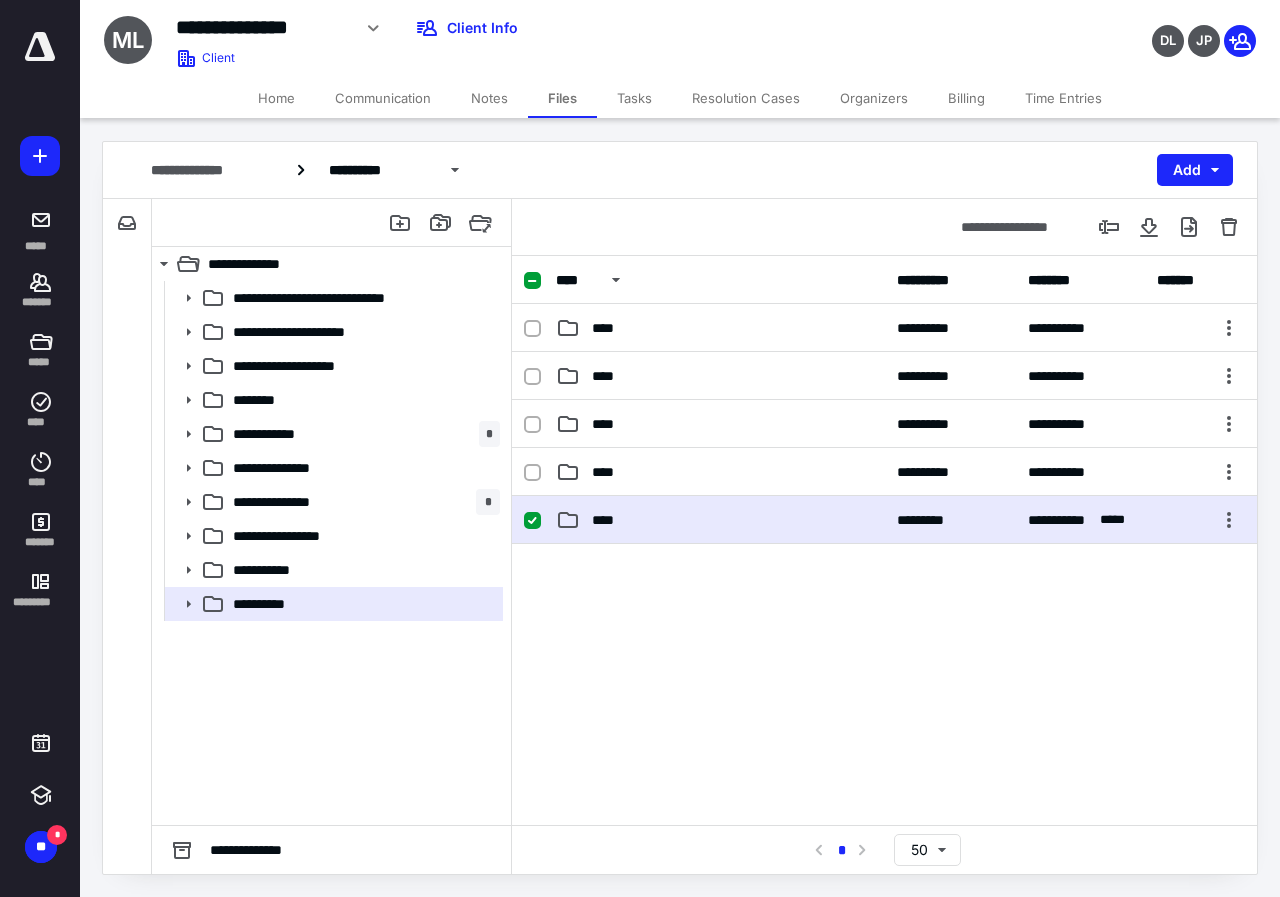 click on "**********" at bounding box center [884, 520] 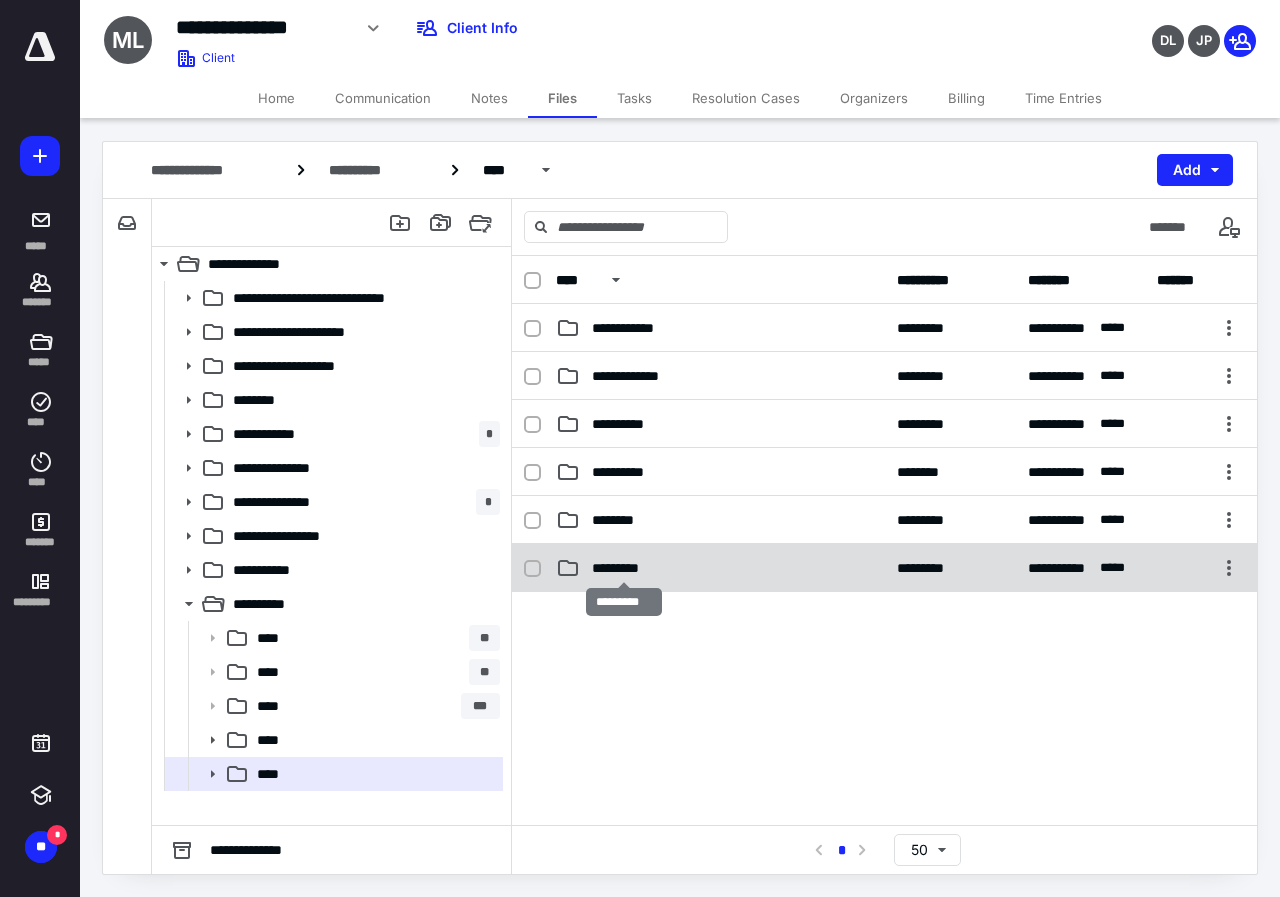 click on "*********" at bounding box center [624, 568] 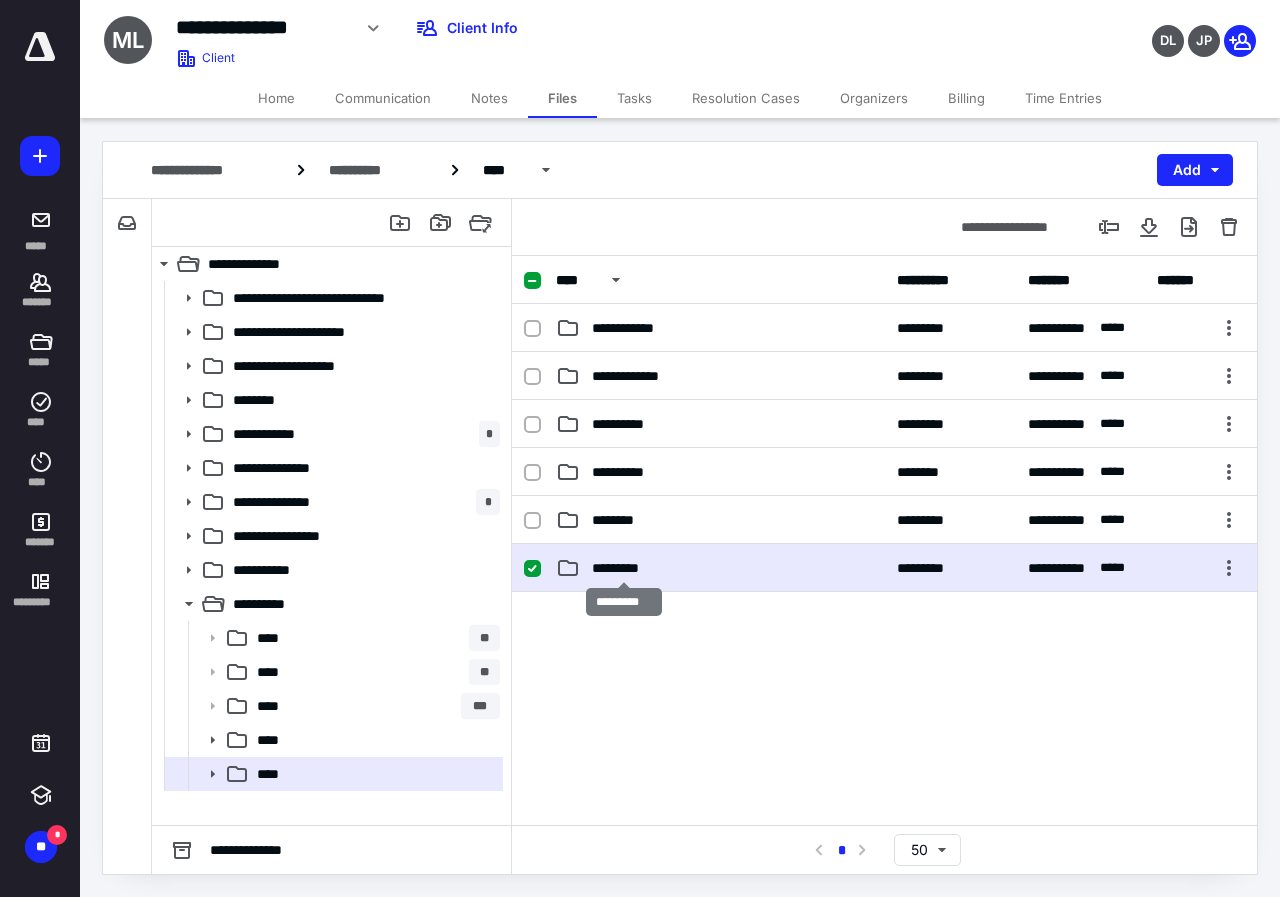 click on "*********" at bounding box center [624, 568] 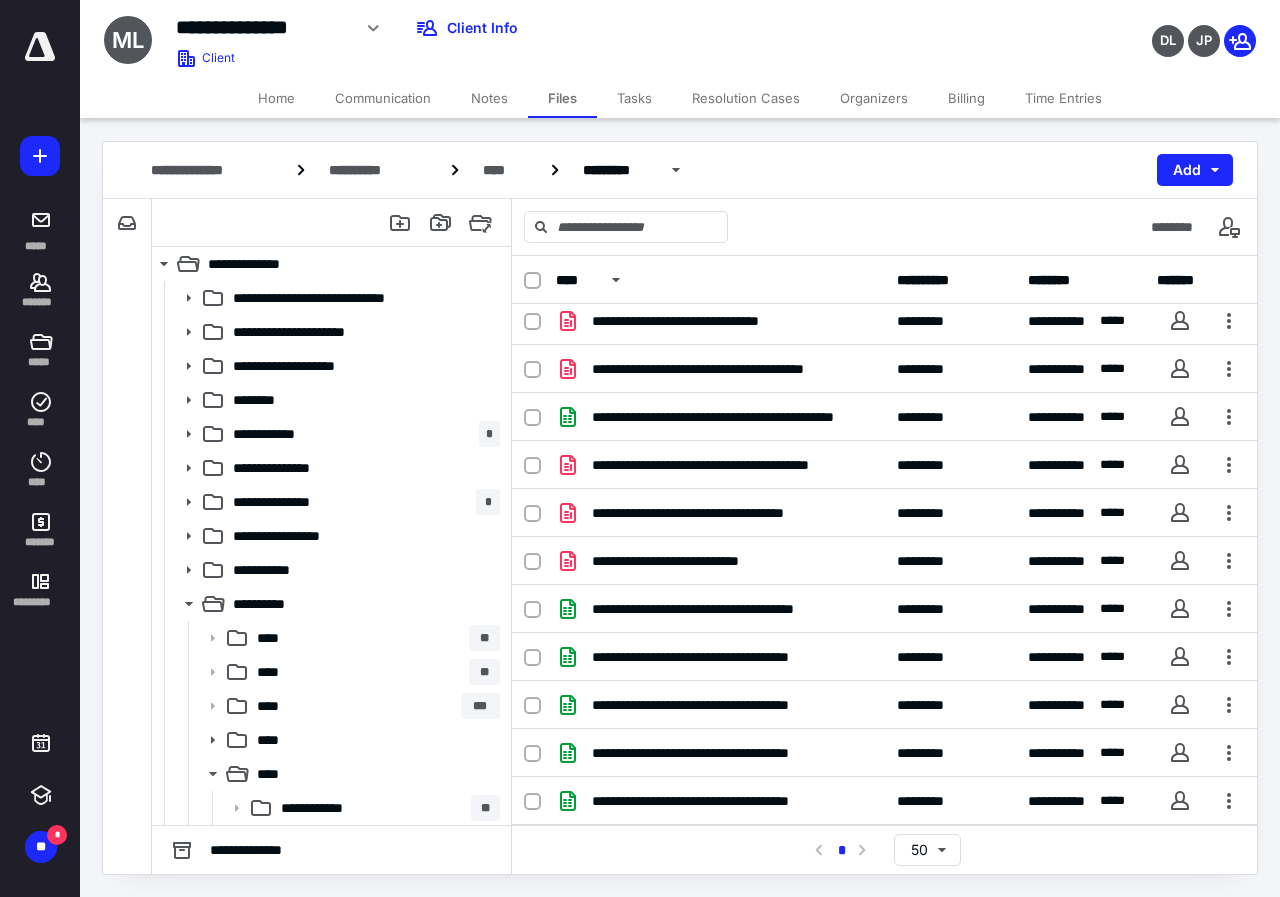 scroll, scrollTop: 0, scrollLeft: 0, axis: both 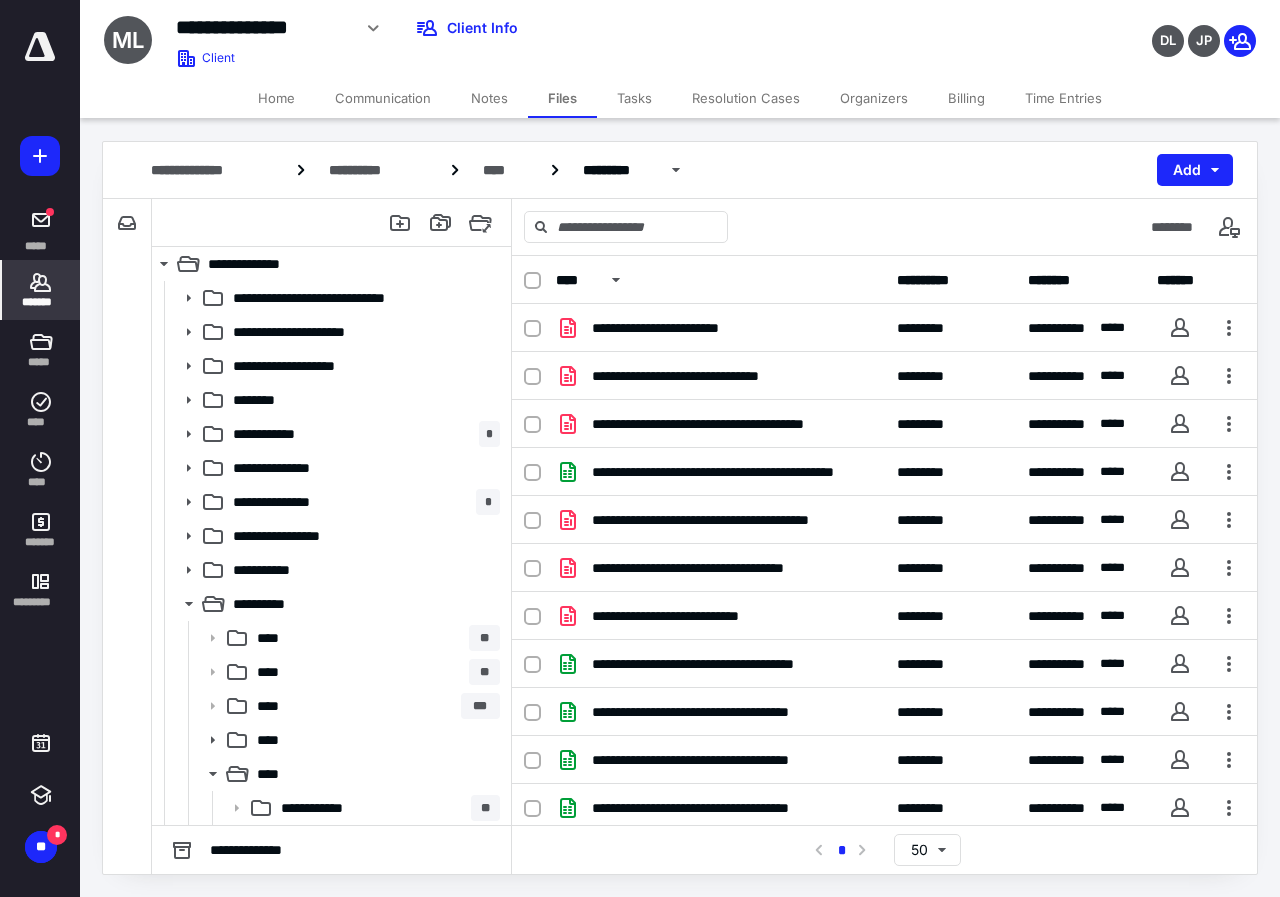 click on "*******" at bounding box center [41, 290] 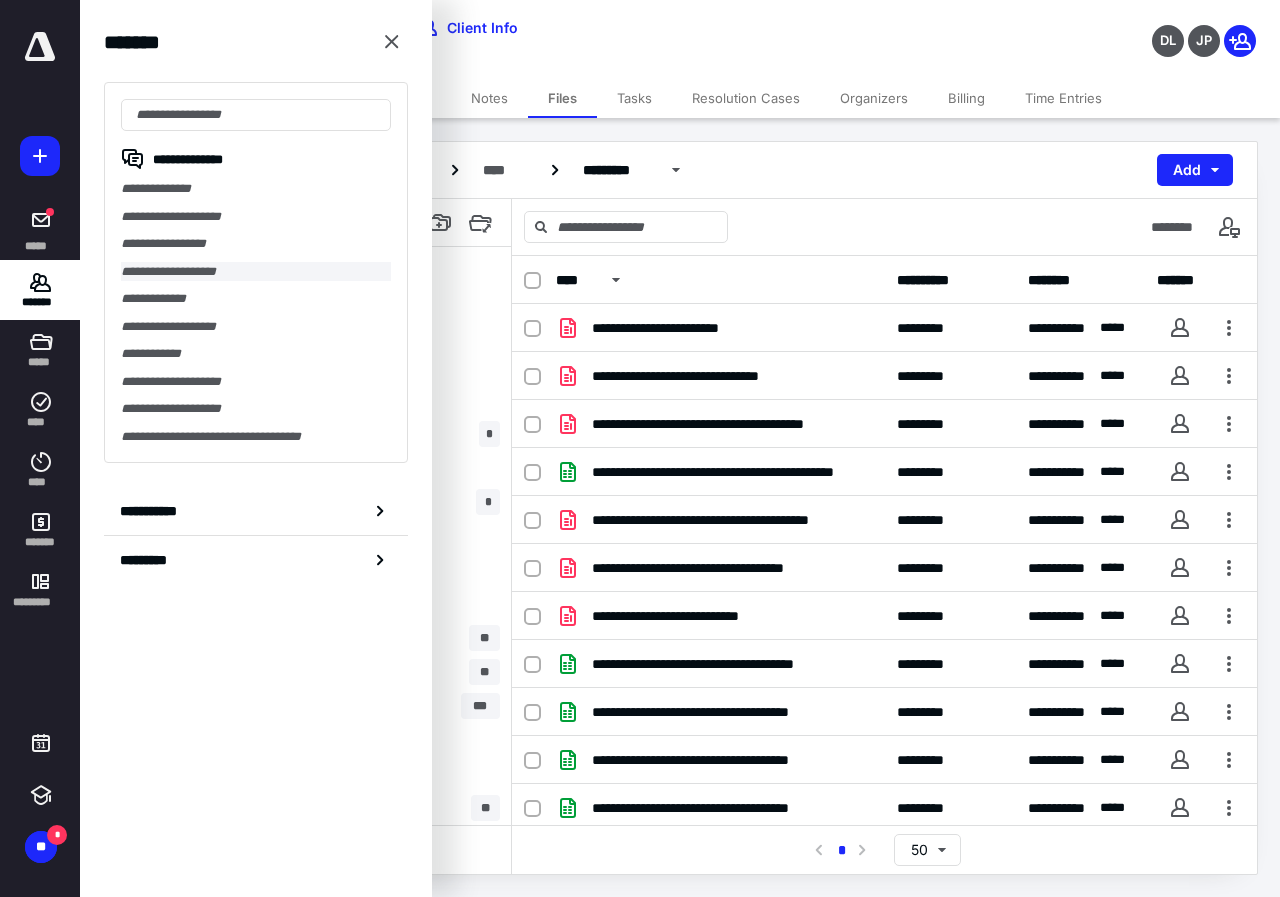 click on "**********" at bounding box center [256, 272] 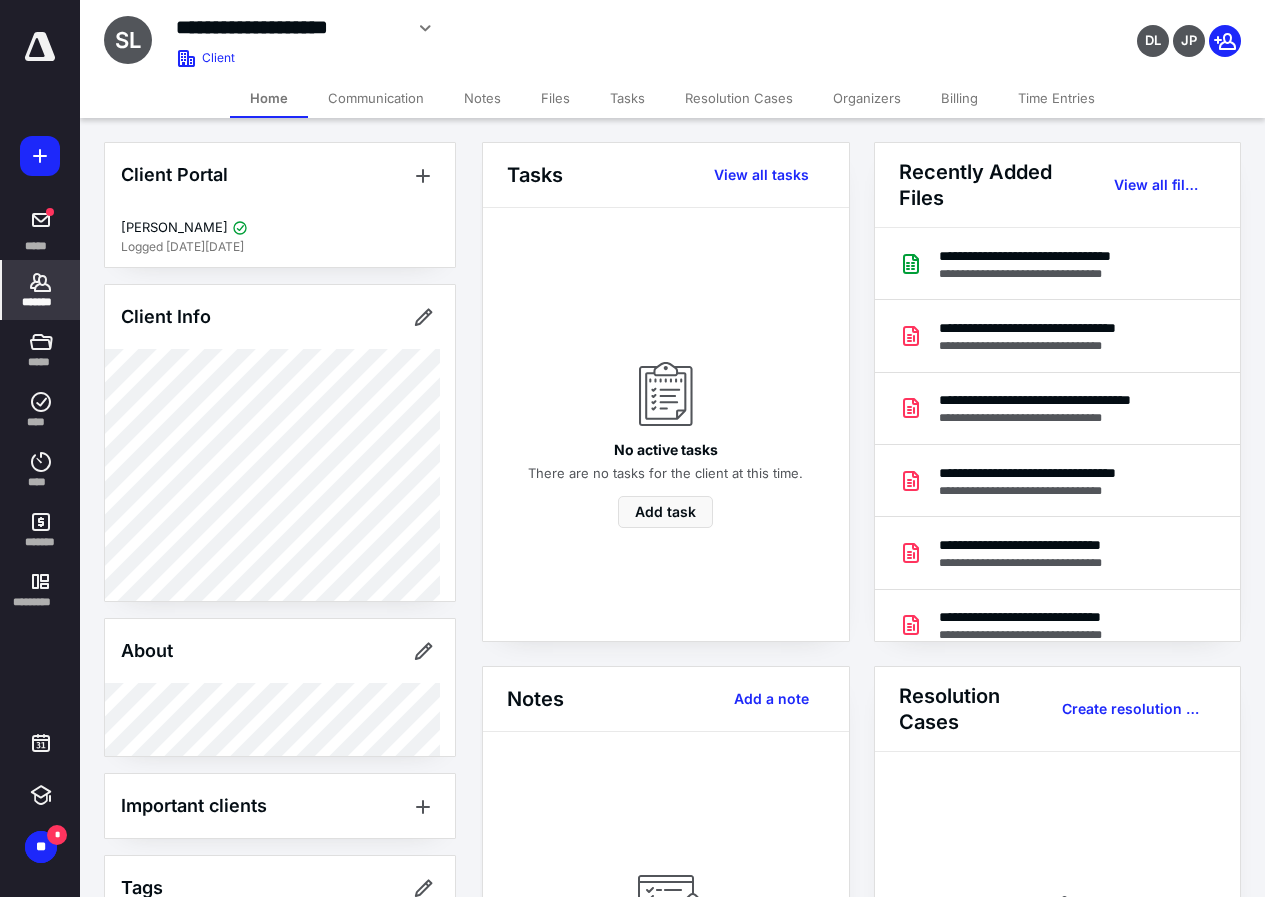 click on "Files" at bounding box center [555, 98] 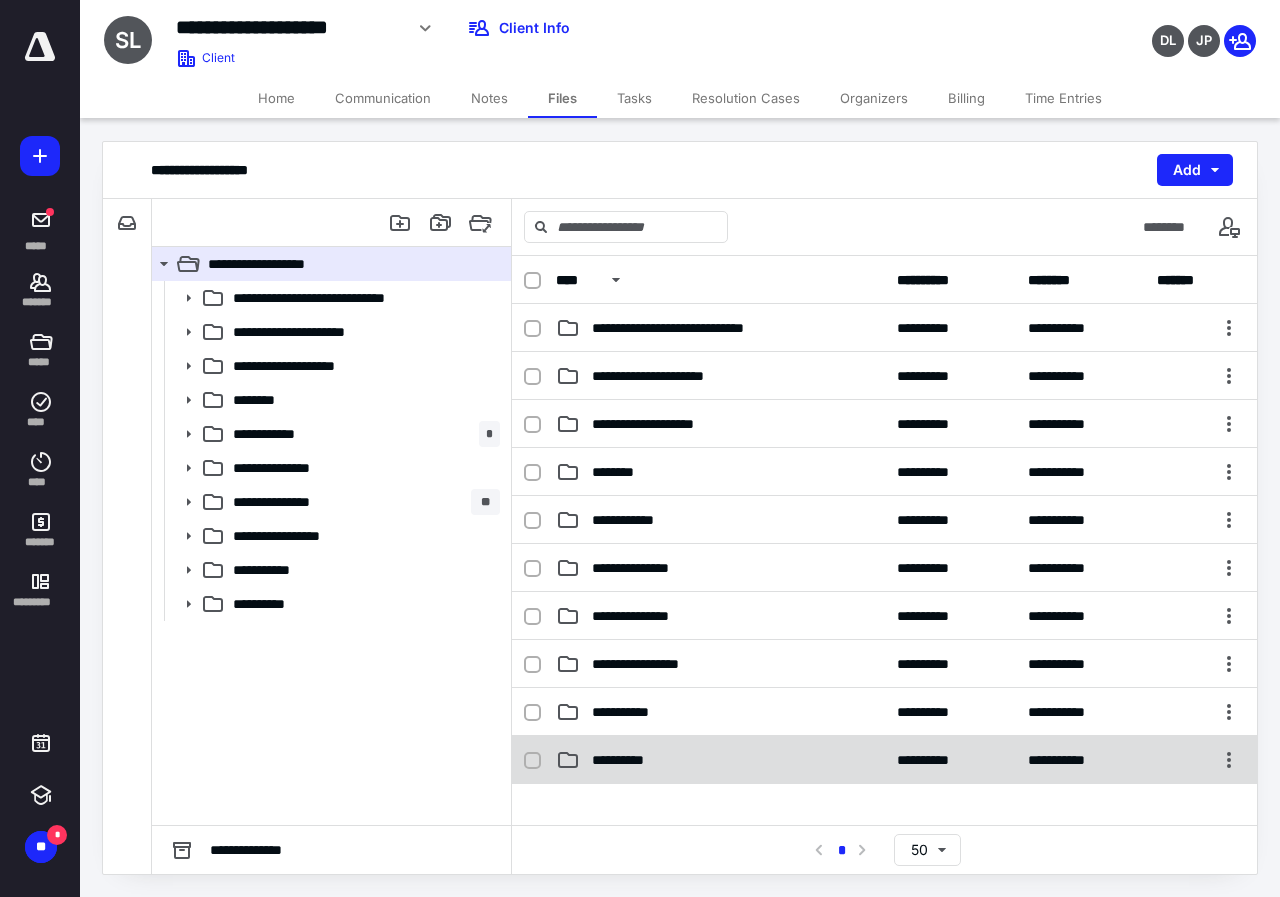 click on "**********" at bounding box center [720, 760] 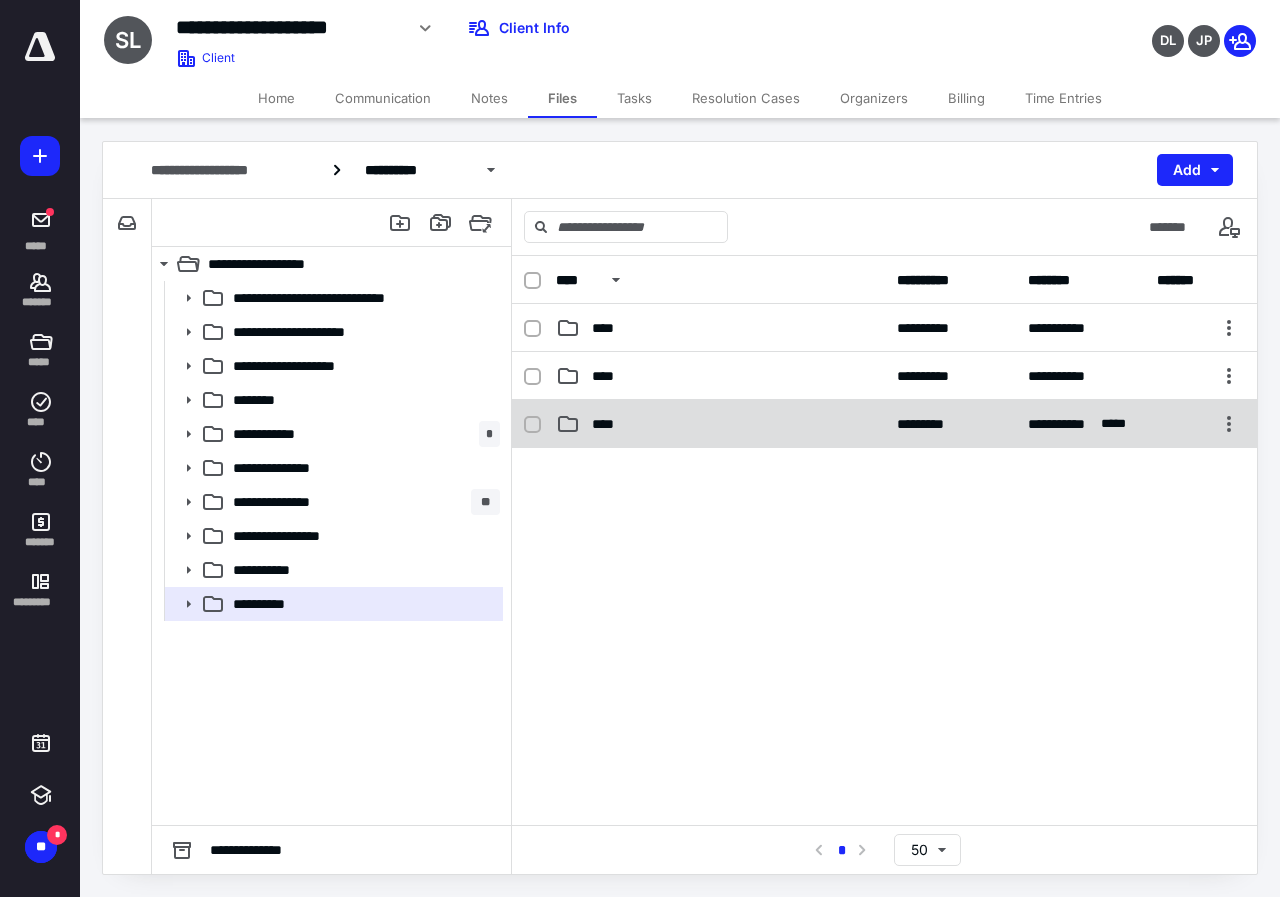 click on "**********" at bounding box center [884, 424] 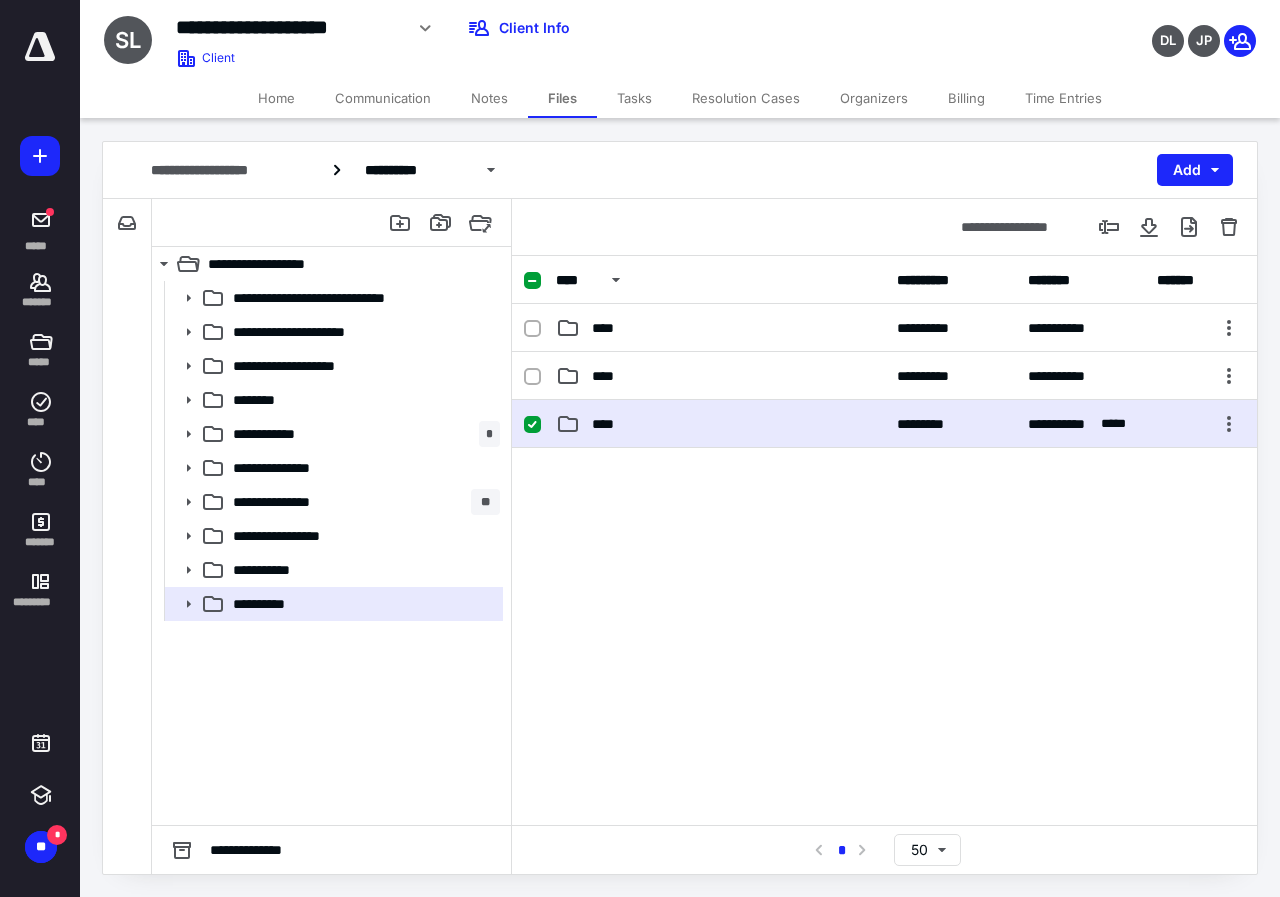 click on "**********" at bounding box center (884, 424) 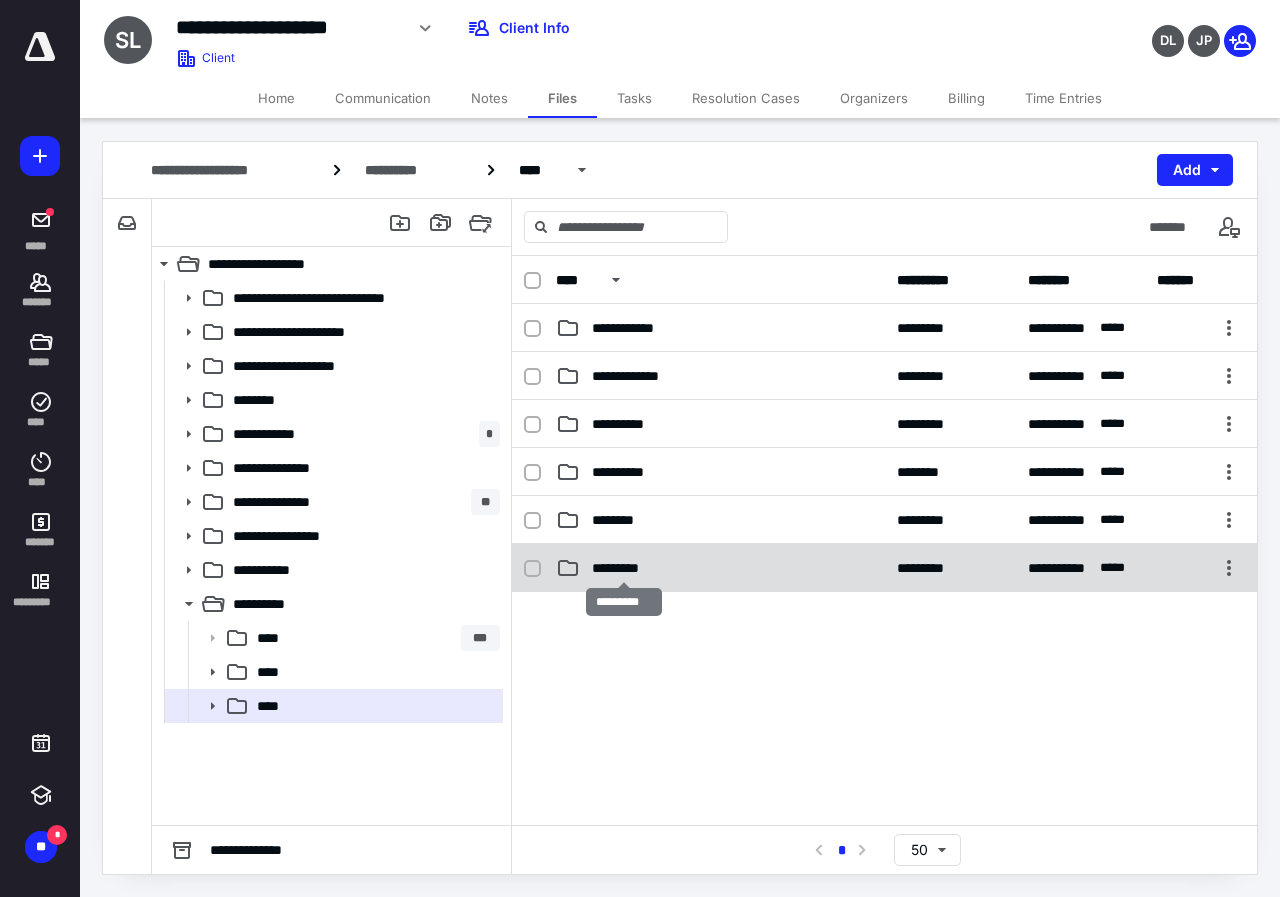 click on "*********" at bounding box center [624, 568] 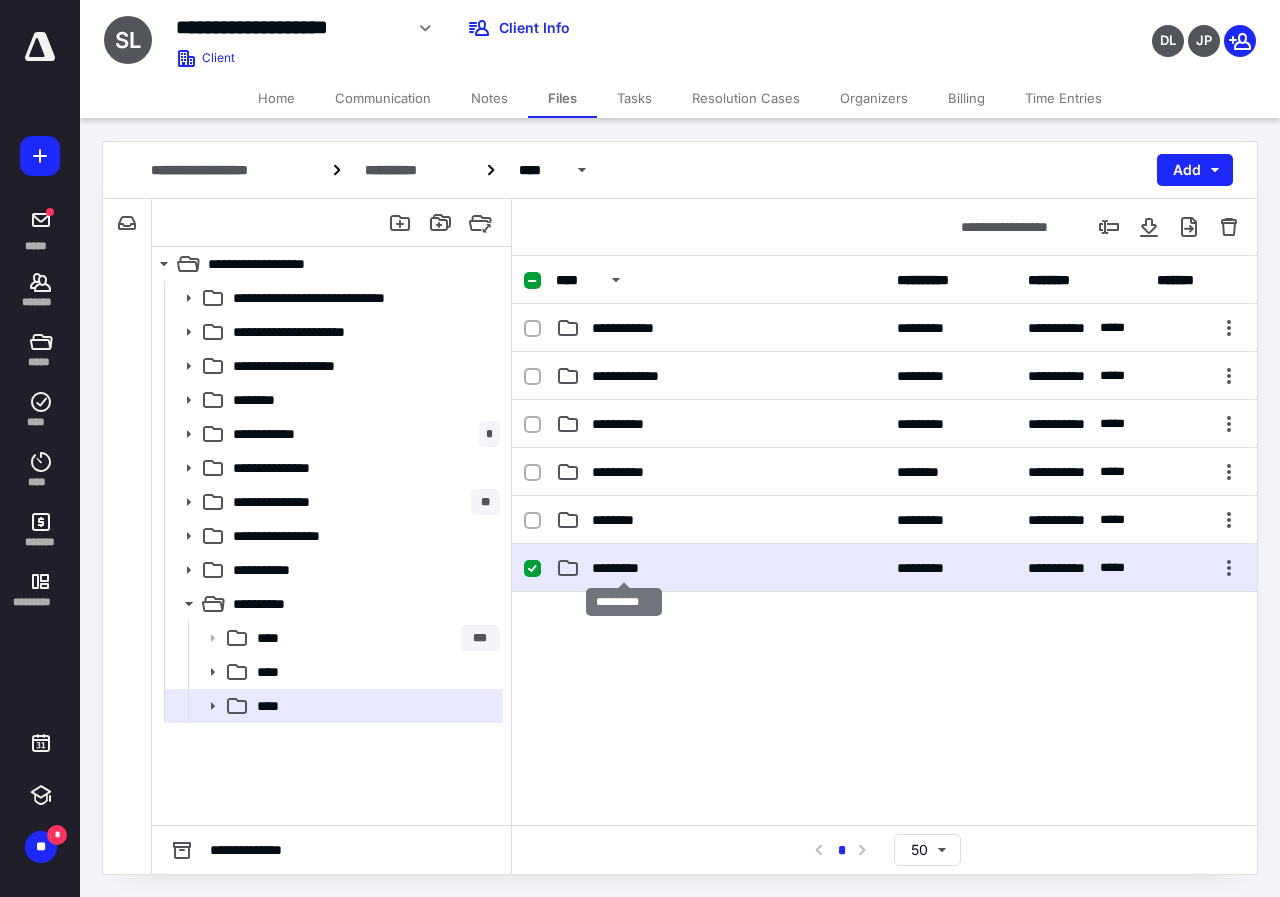 click on "*********" at bounding box center (624, 568) 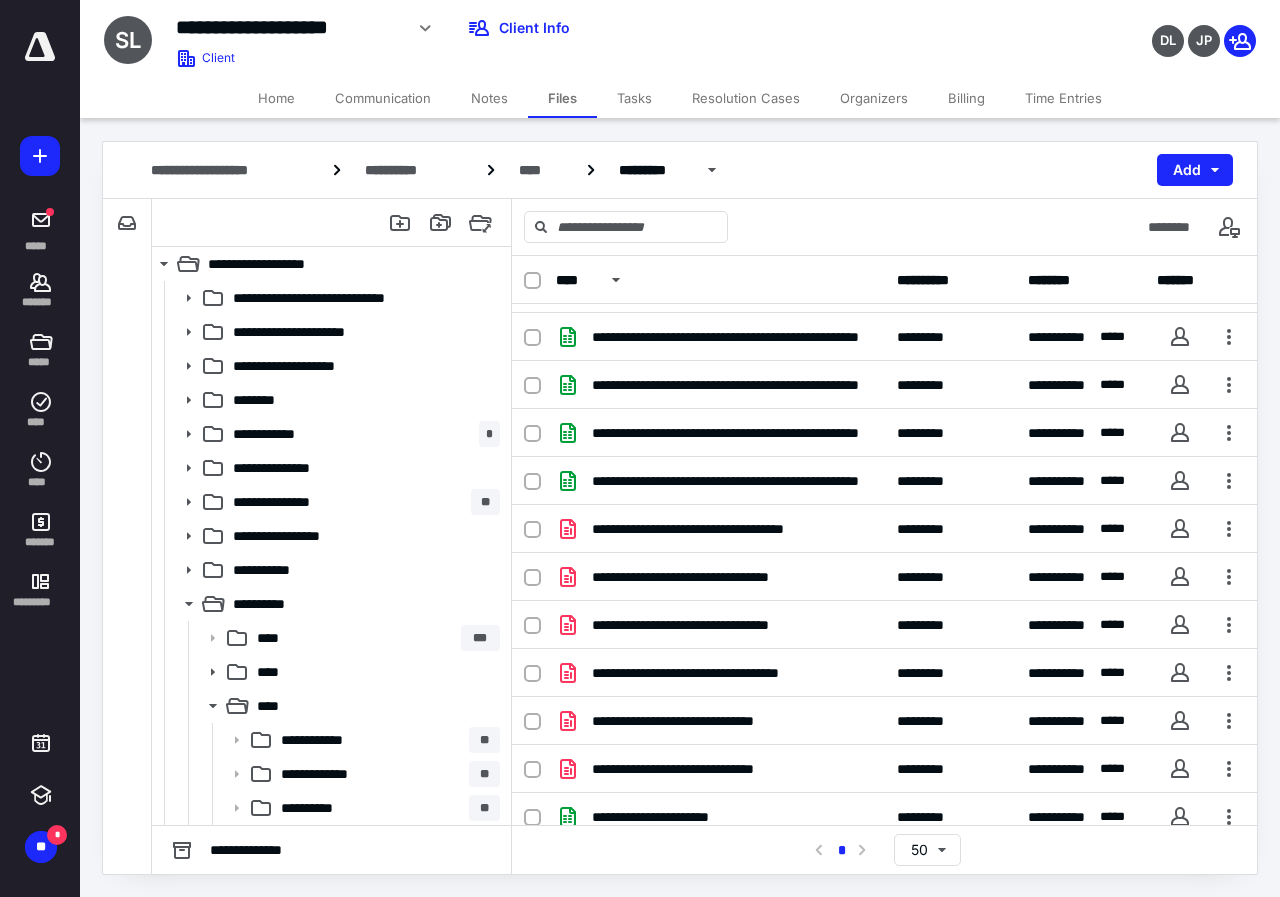 scroll, scrollTop: 0, scrollLeft: 0, axis: both 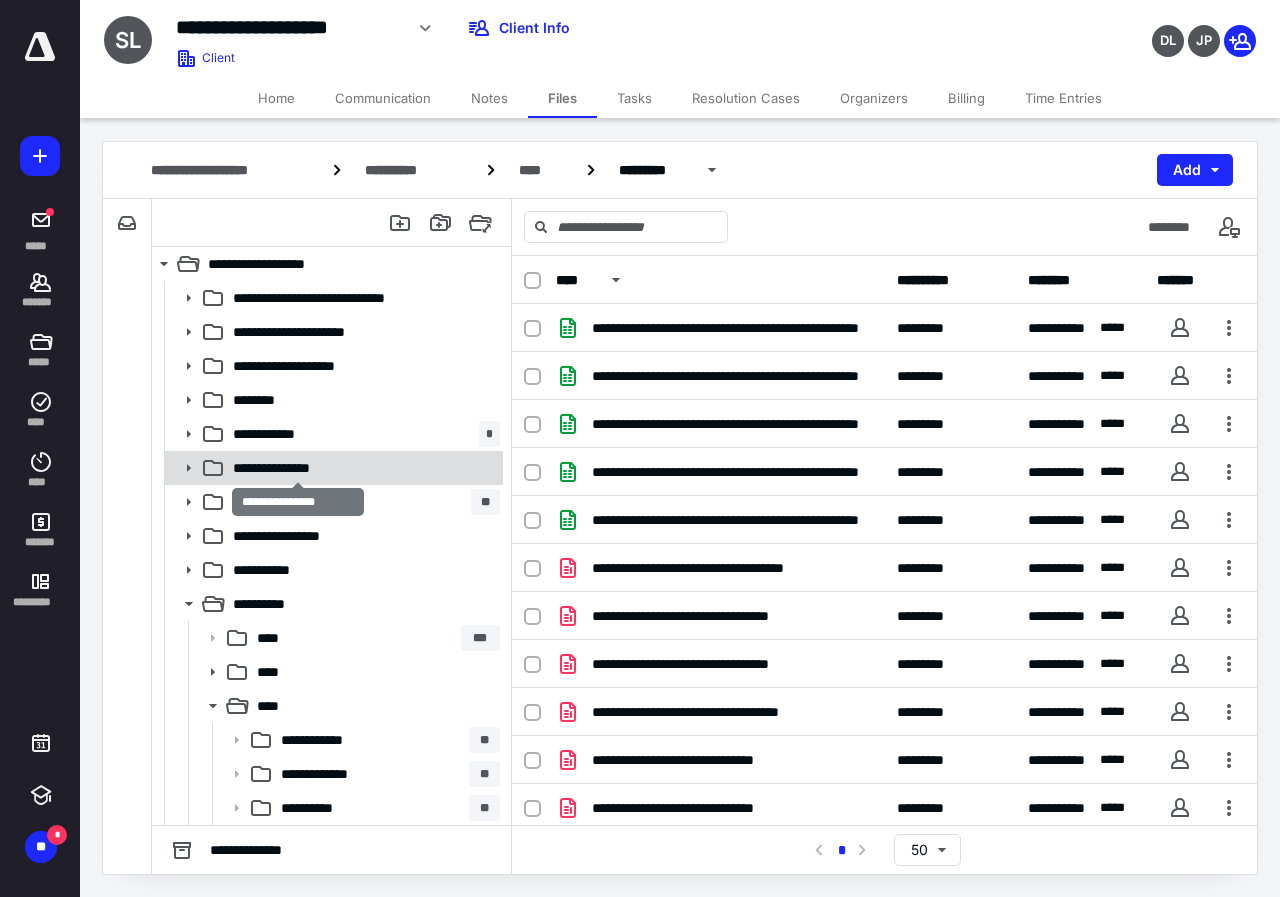 click on "**********" at bounding box center [298, 468] 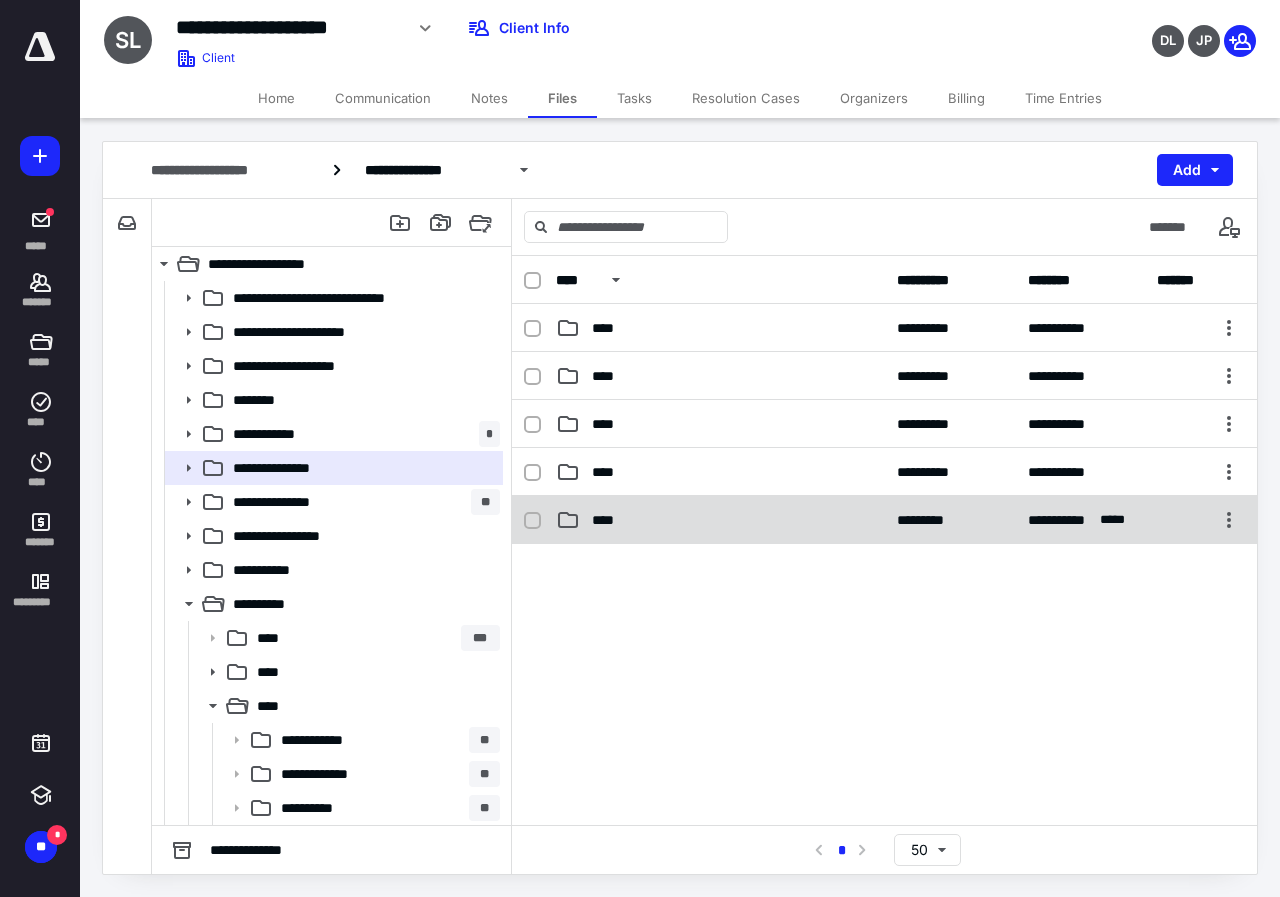 click on "****" at bounding box center [609, 520] 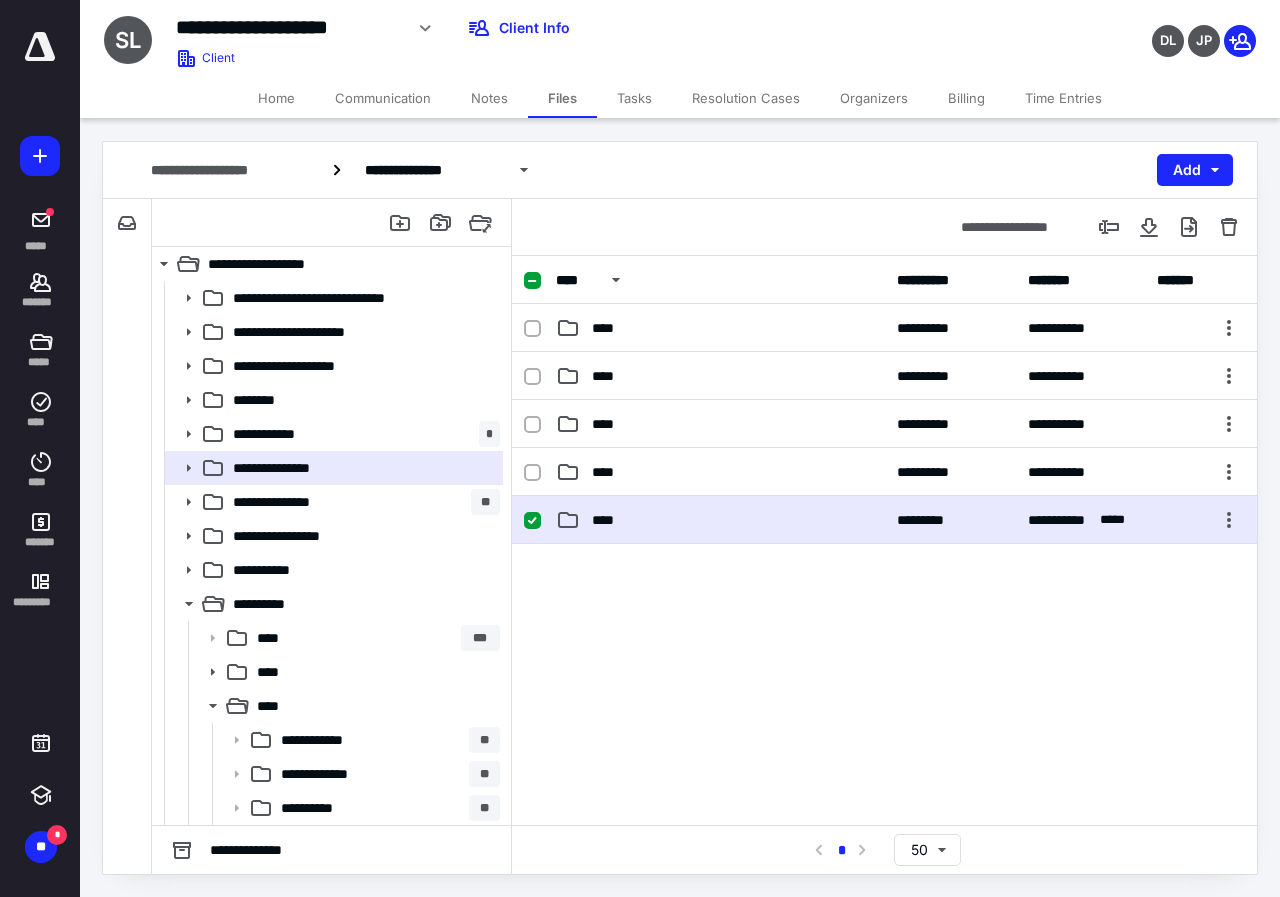 click on "****" at bounding box center (609, 520) 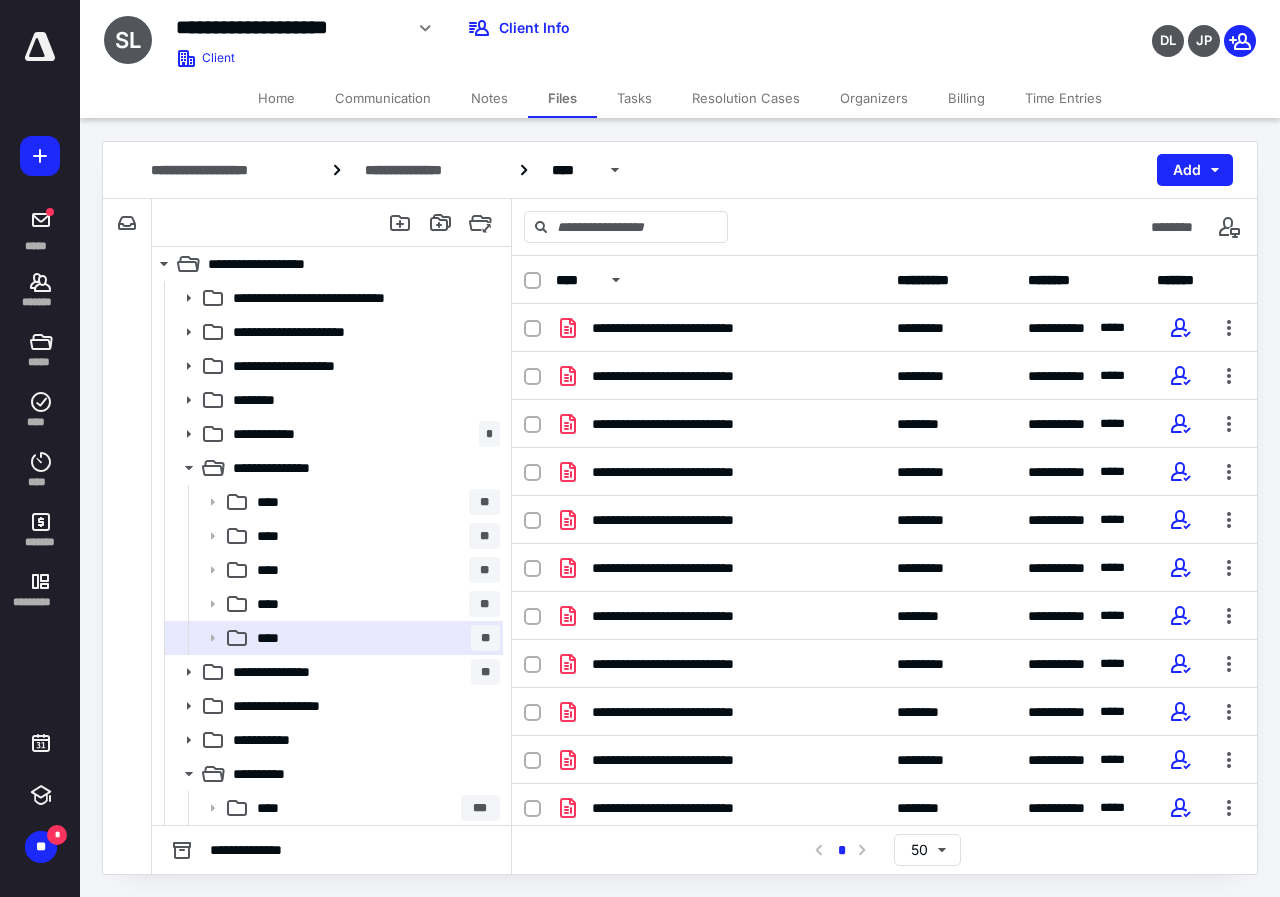 scroll, scrollTop: 200, scrollLeft: 0, axis: vertical 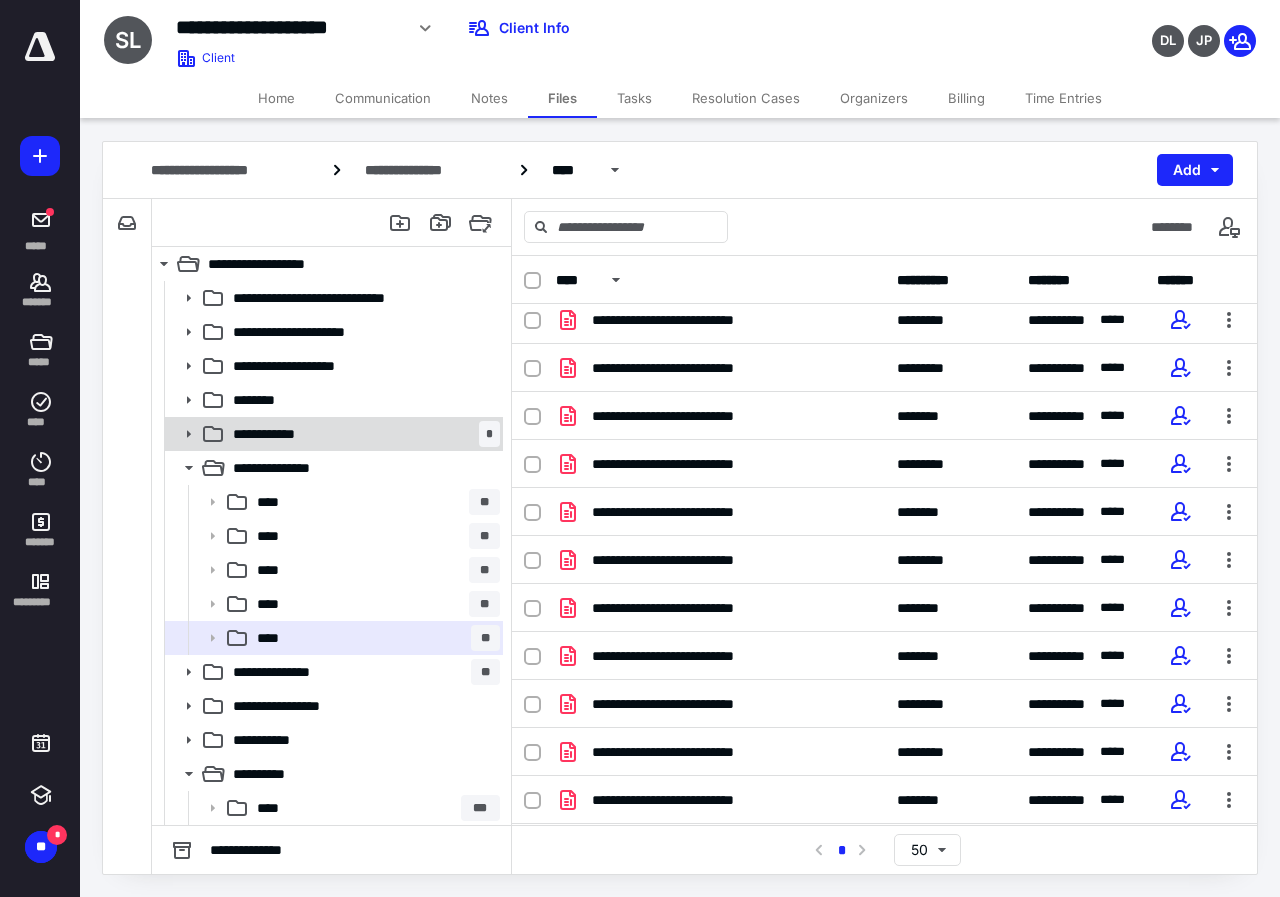 click on "**********" at bounding box center (283, 434) 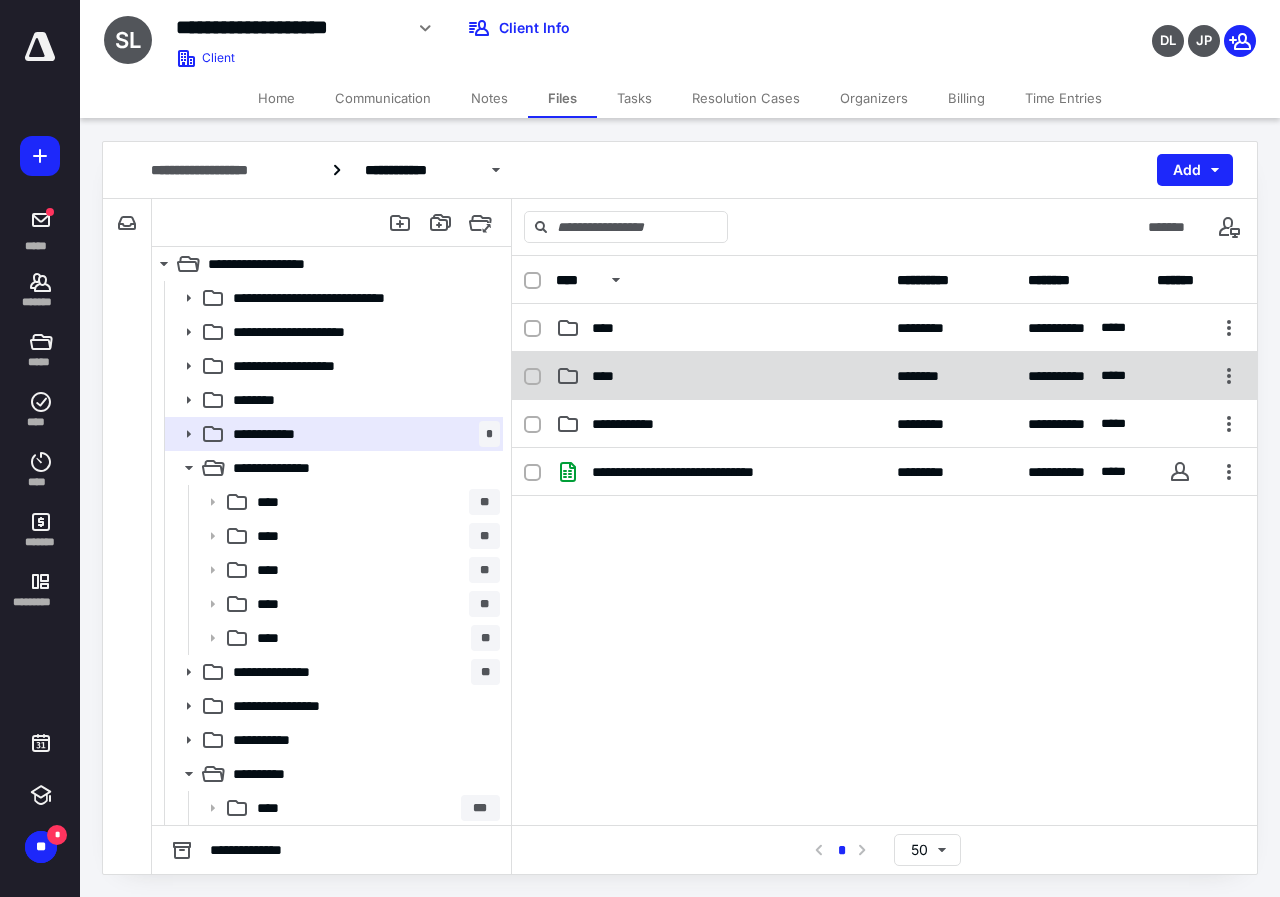 click on "****" at bounding box center (609, 376) 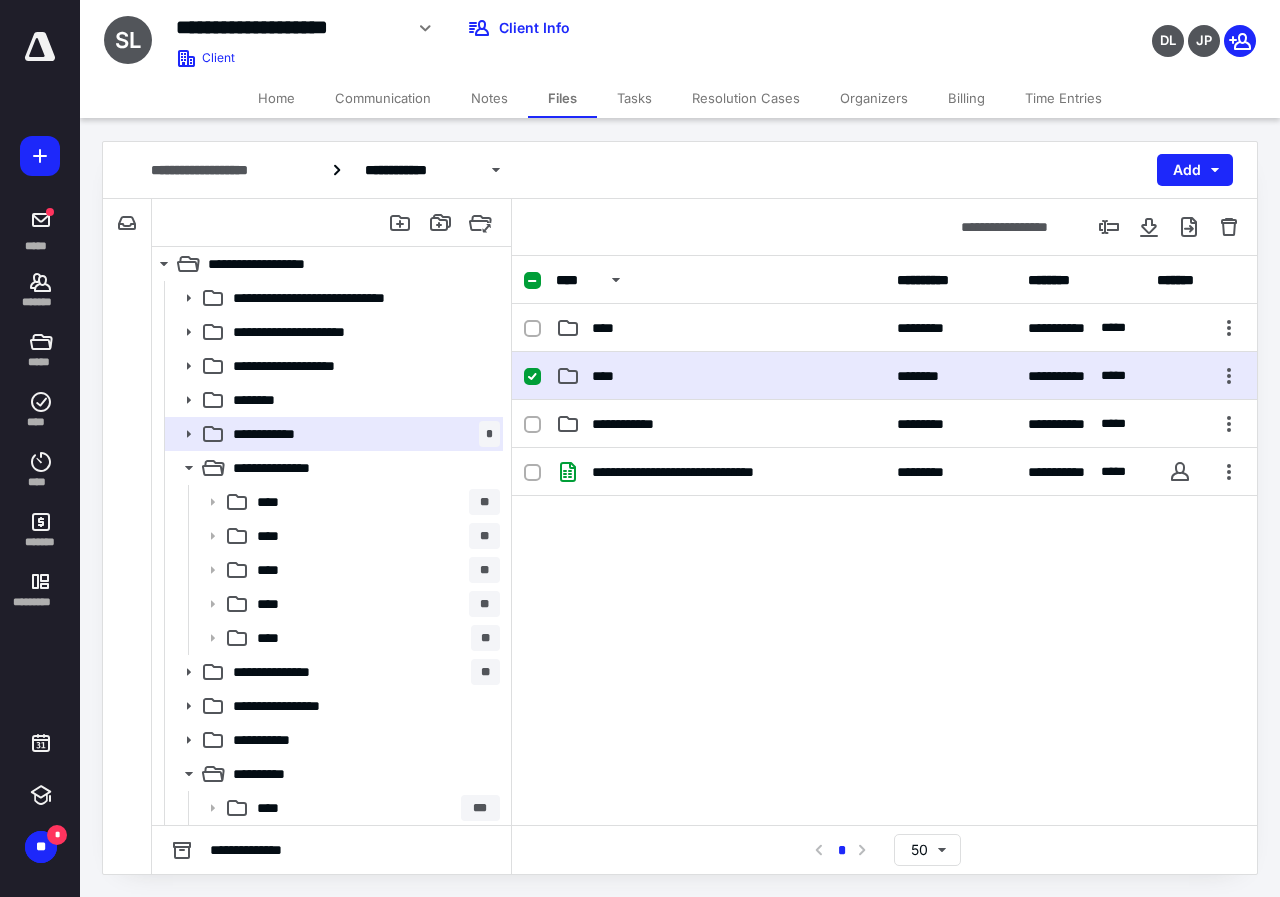 click on "****" at bounding box center (609, 376) 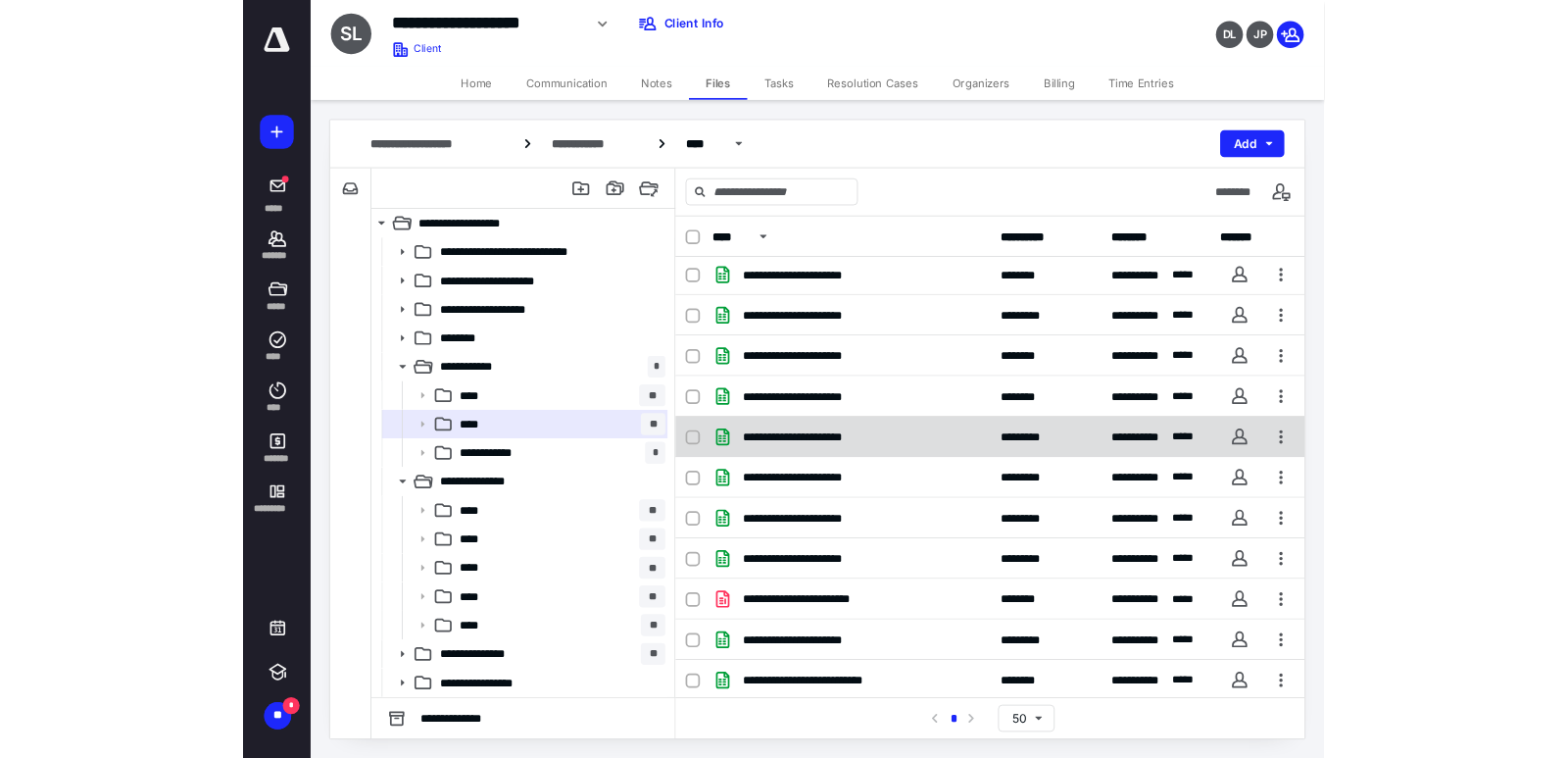 scroll, scrollTop: 336, scrollLeft: 0, axis: vertical 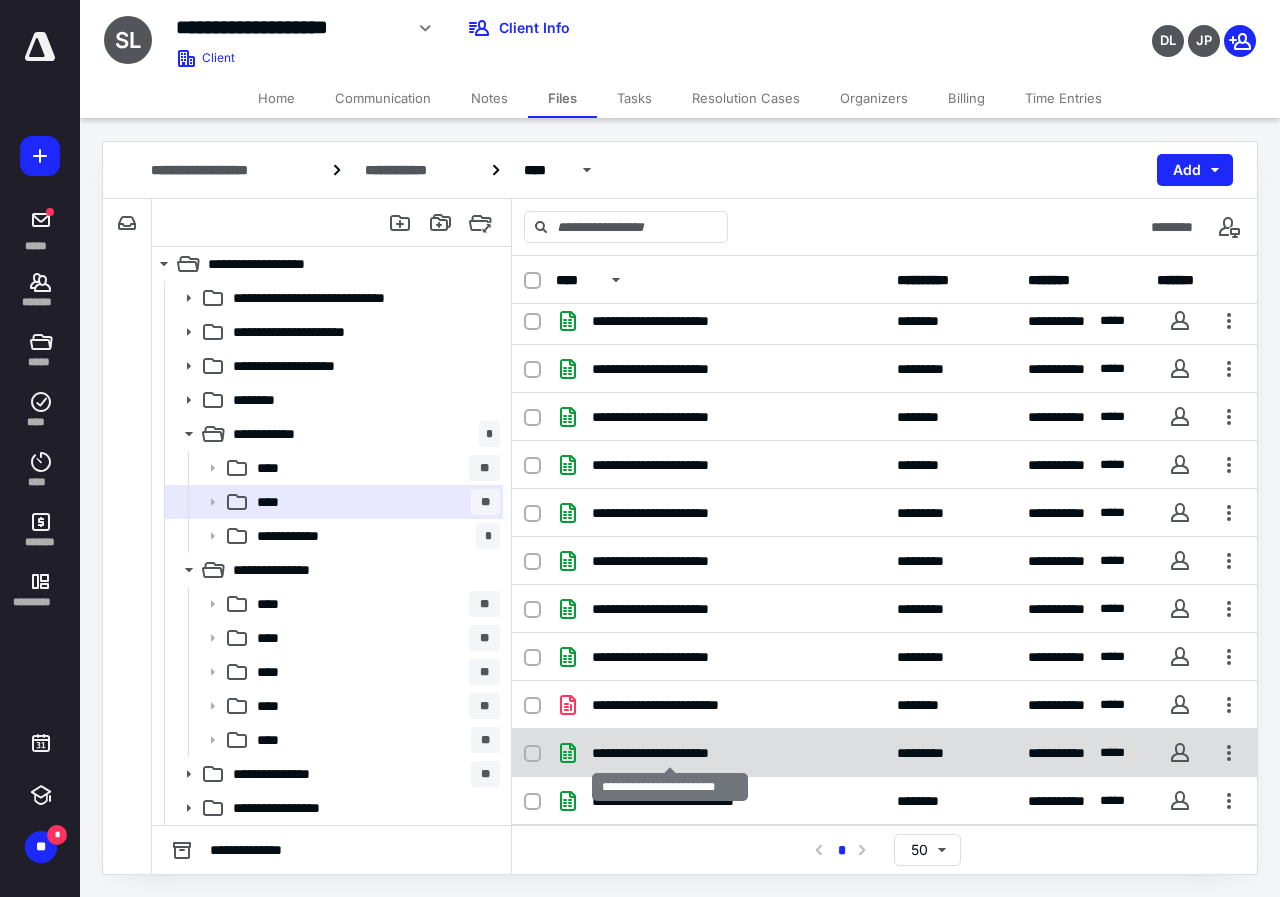 click on "**********" at bounding box center (670, 753) 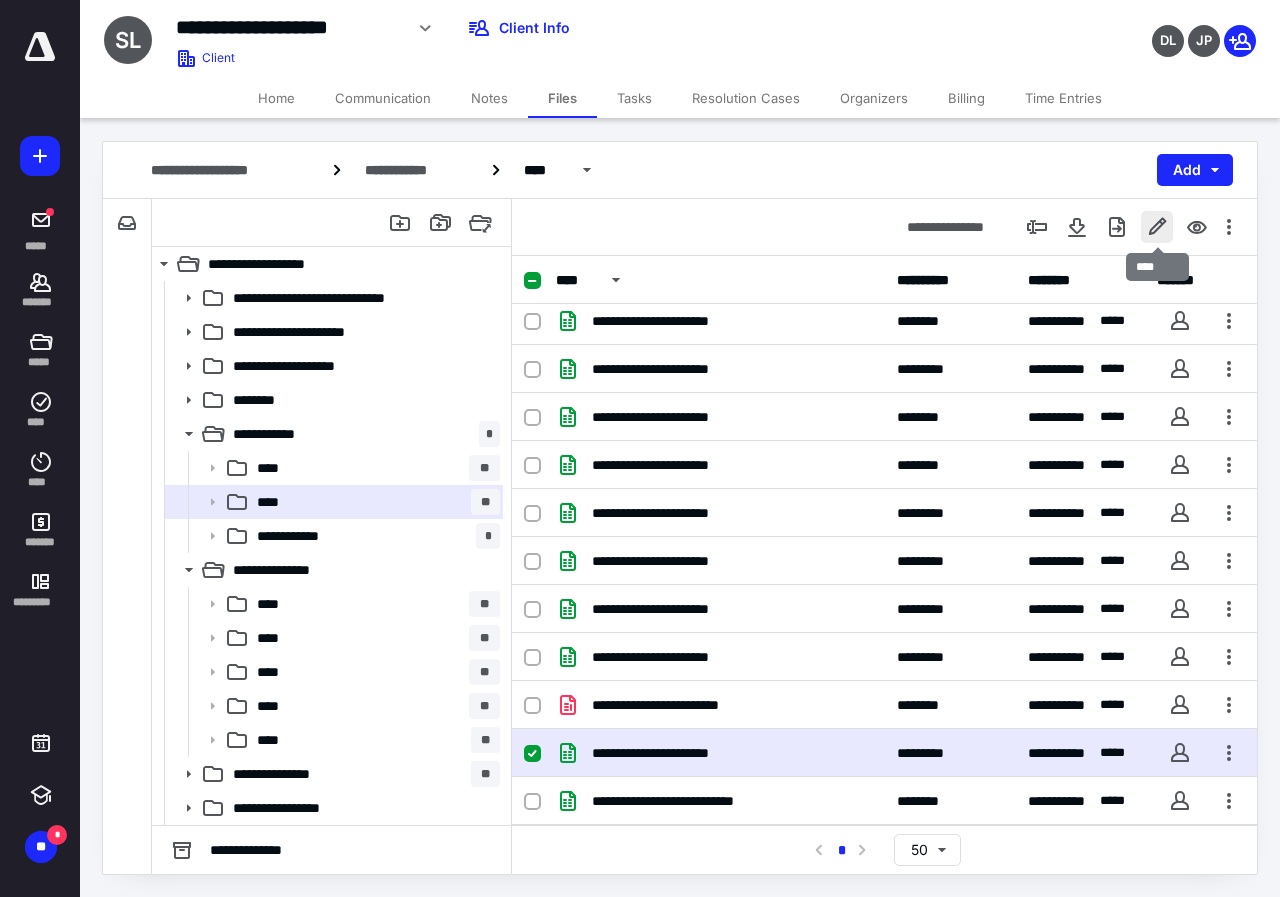 click at bounding box center (1157, 227) 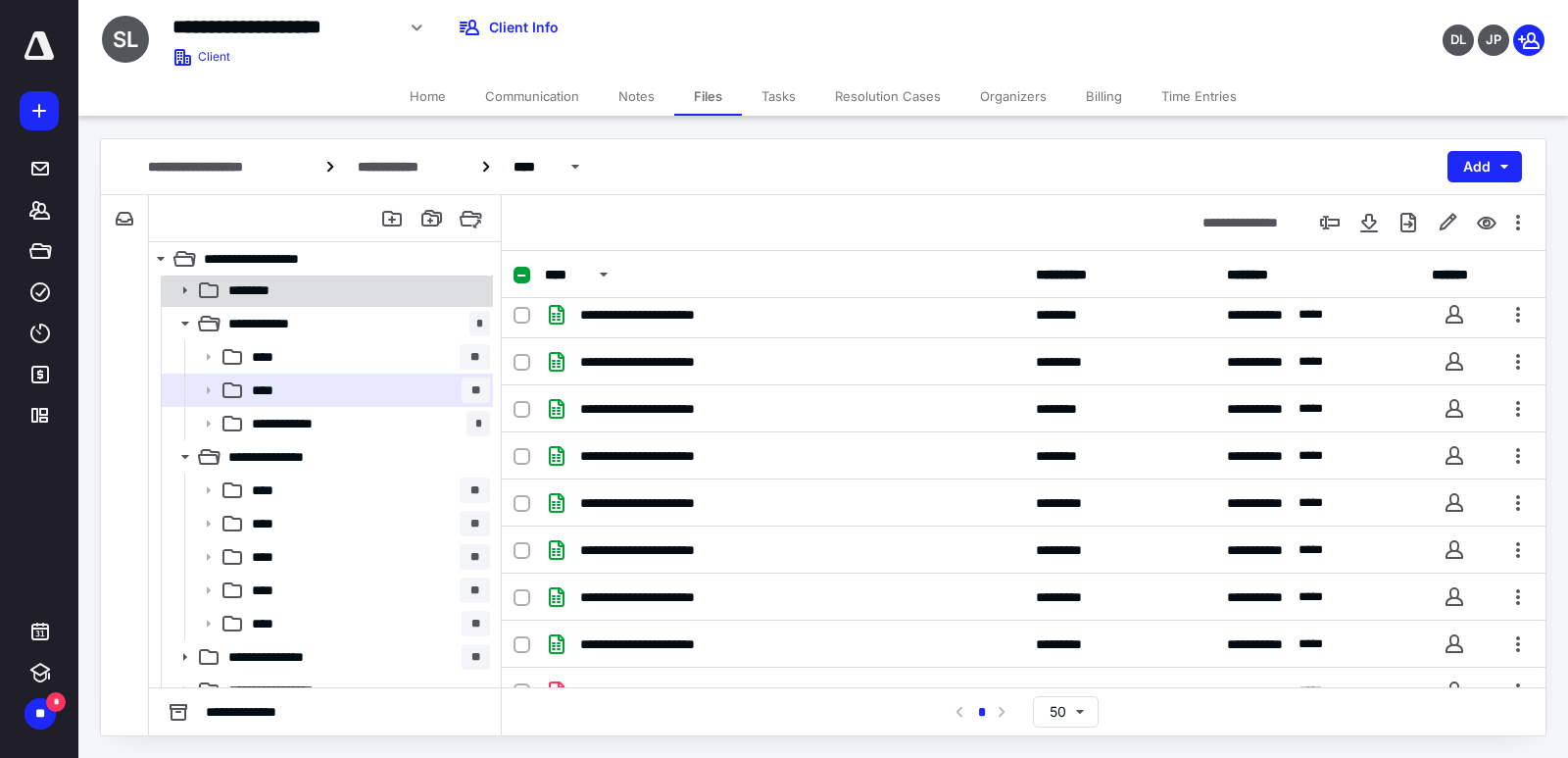 scroll, scrollTop: 196, scrollLeft: 0, axis: vertical 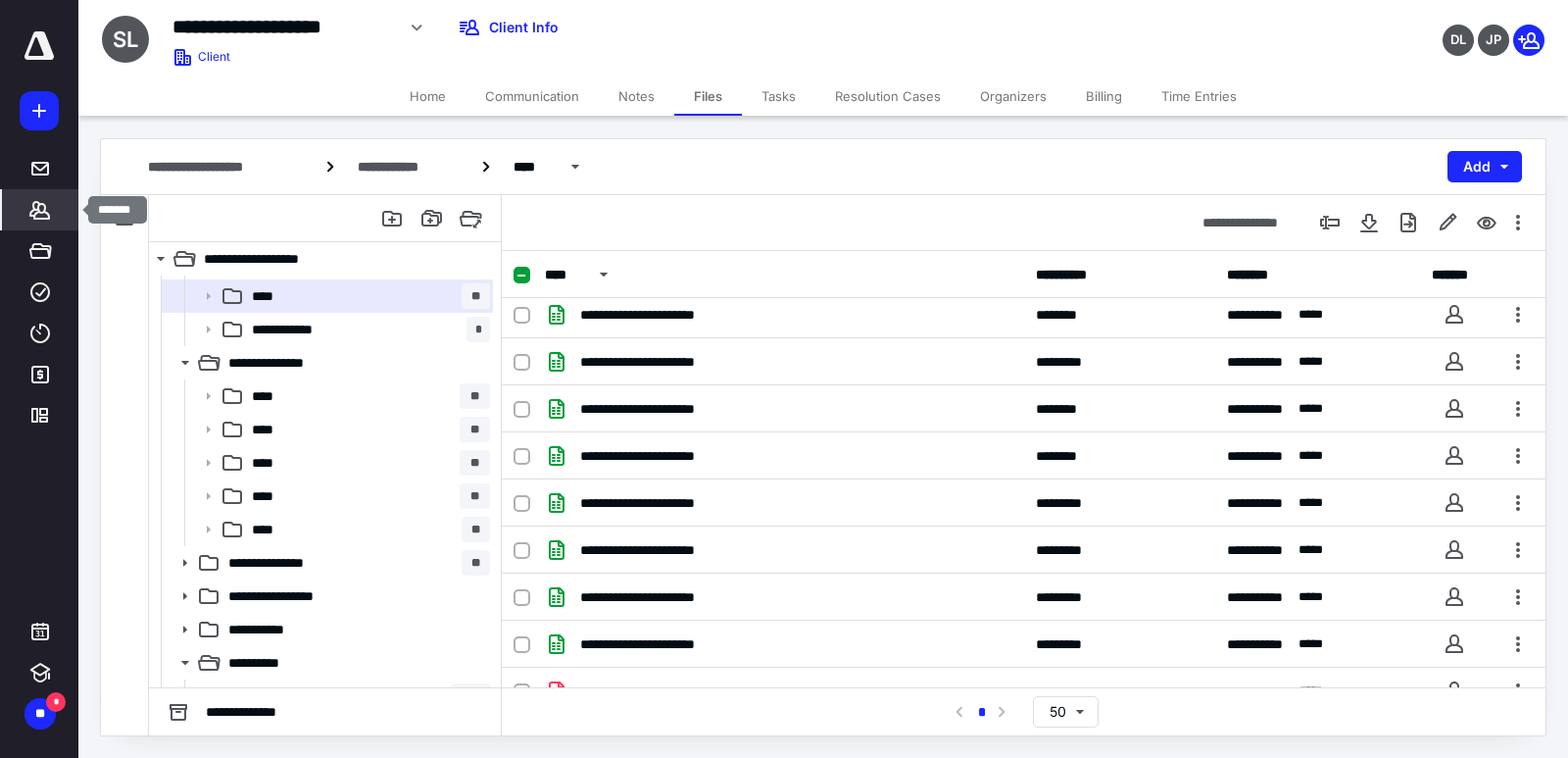 click on "*******" at bounding box center [40, 210] 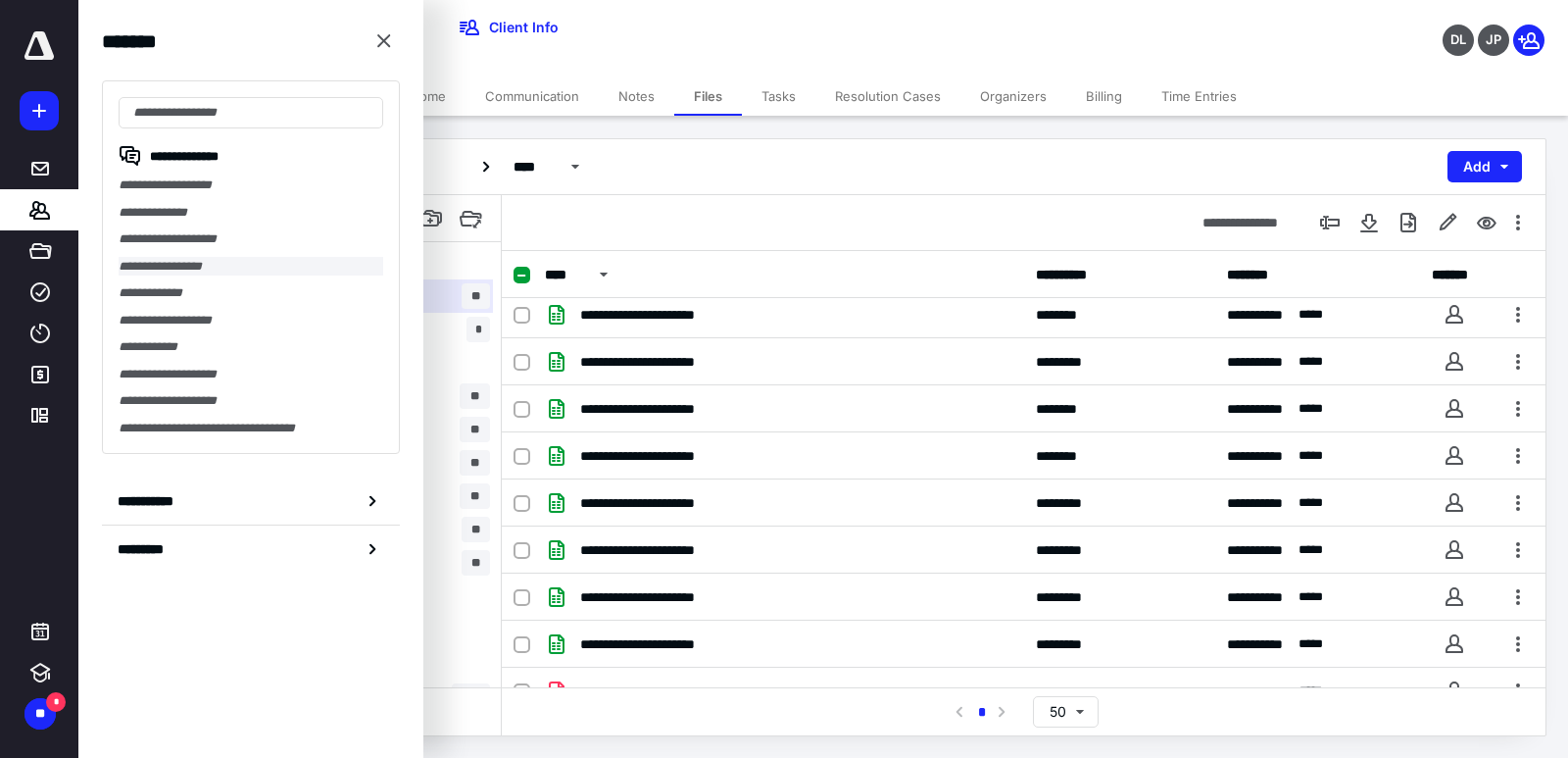 click on "**********" at bounding box center (251, 267) 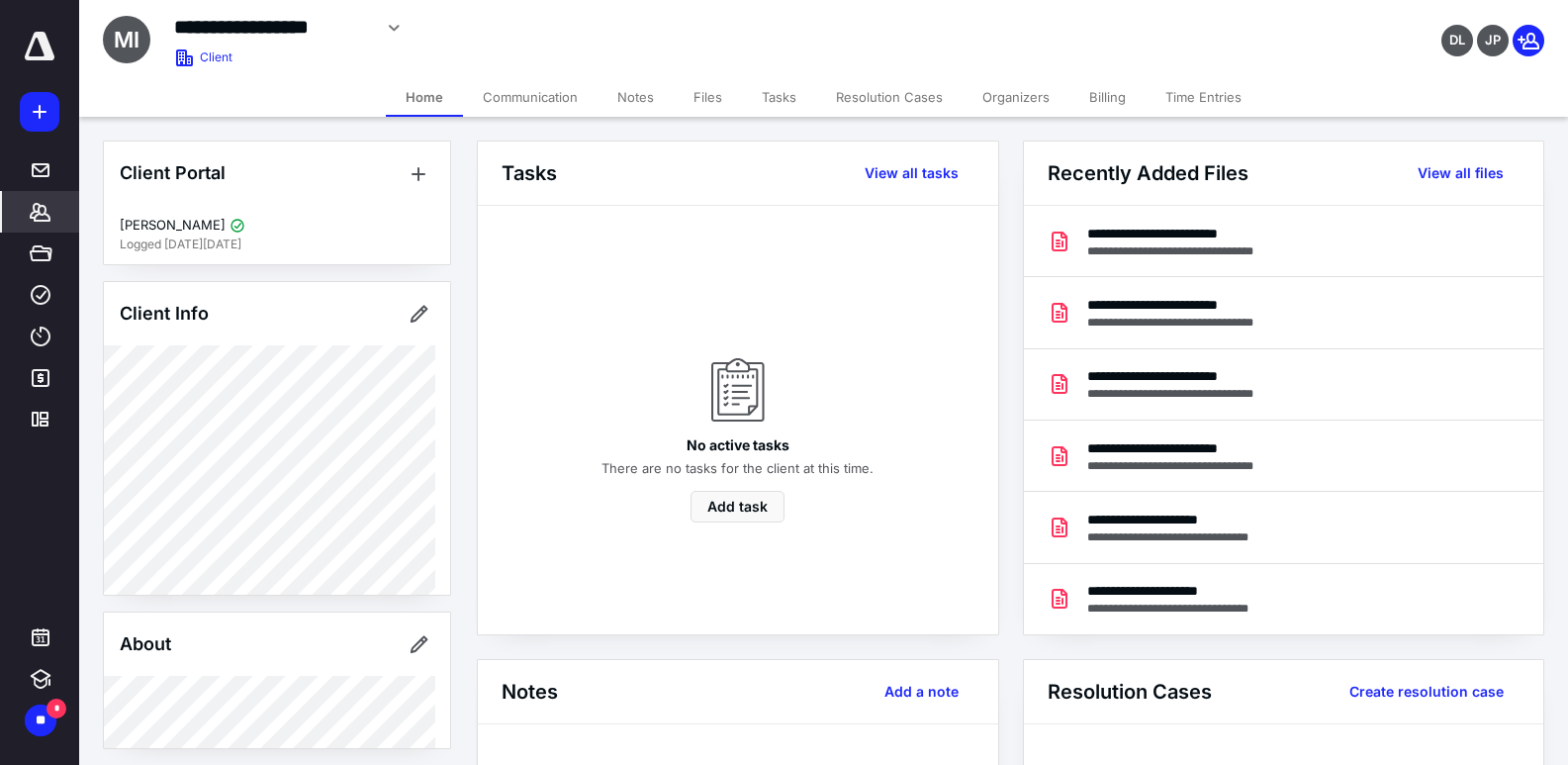 click on "Files" at bounding box center (707, 97) 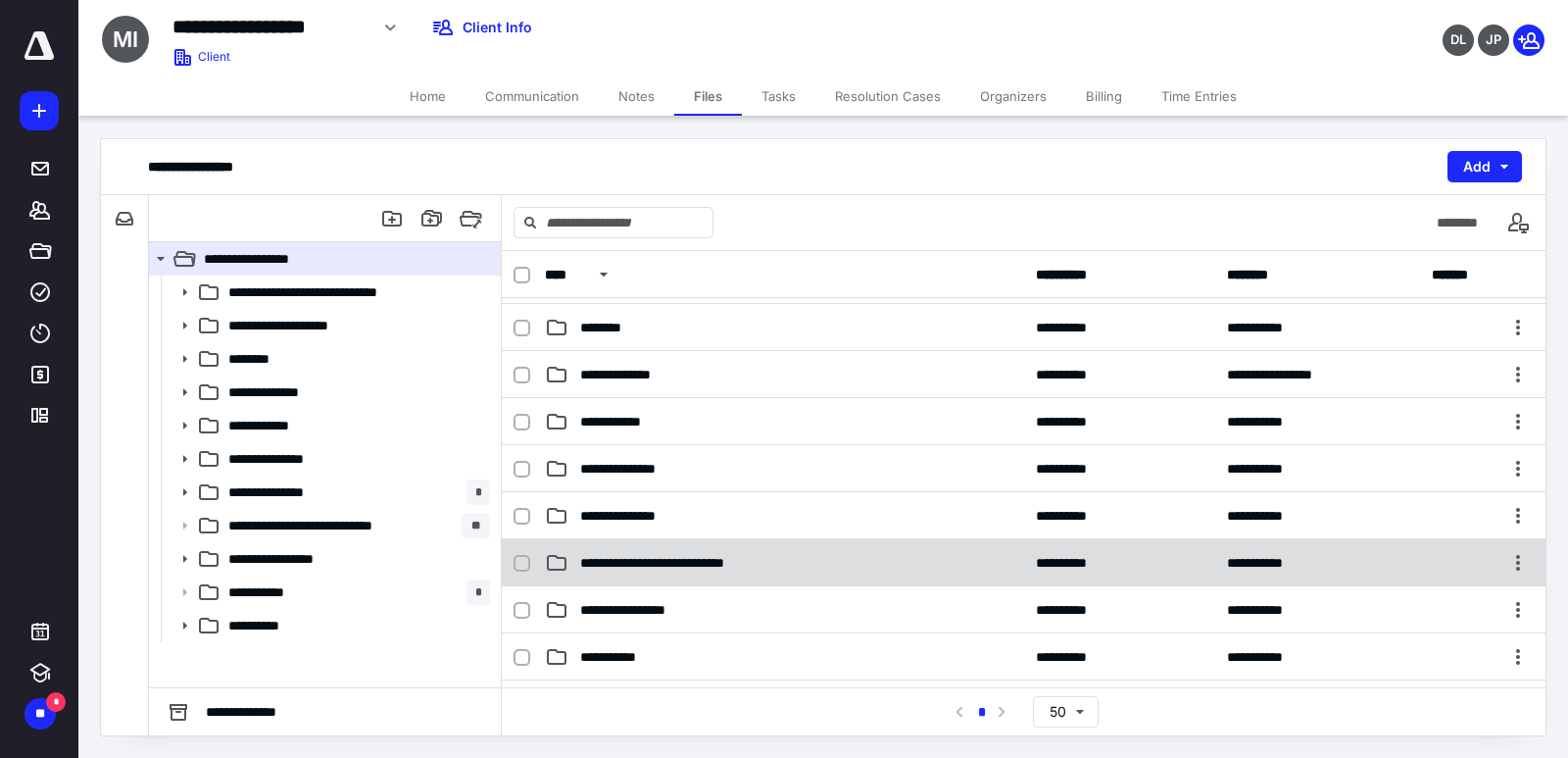 scroll, scrollTop: 0, scrollLeft: 0, axis: both 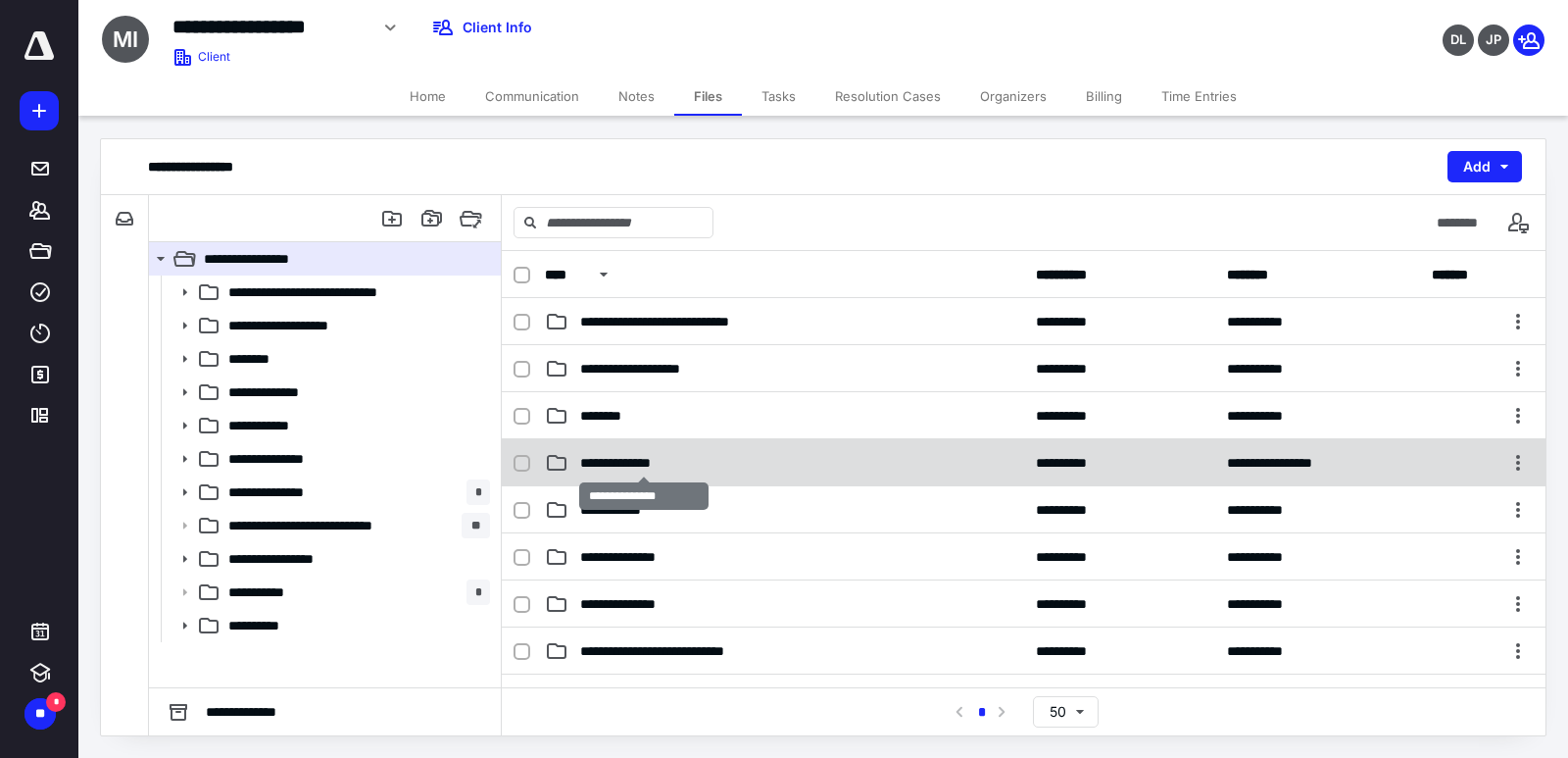 click on "**********" at bounding box center (644, 463) 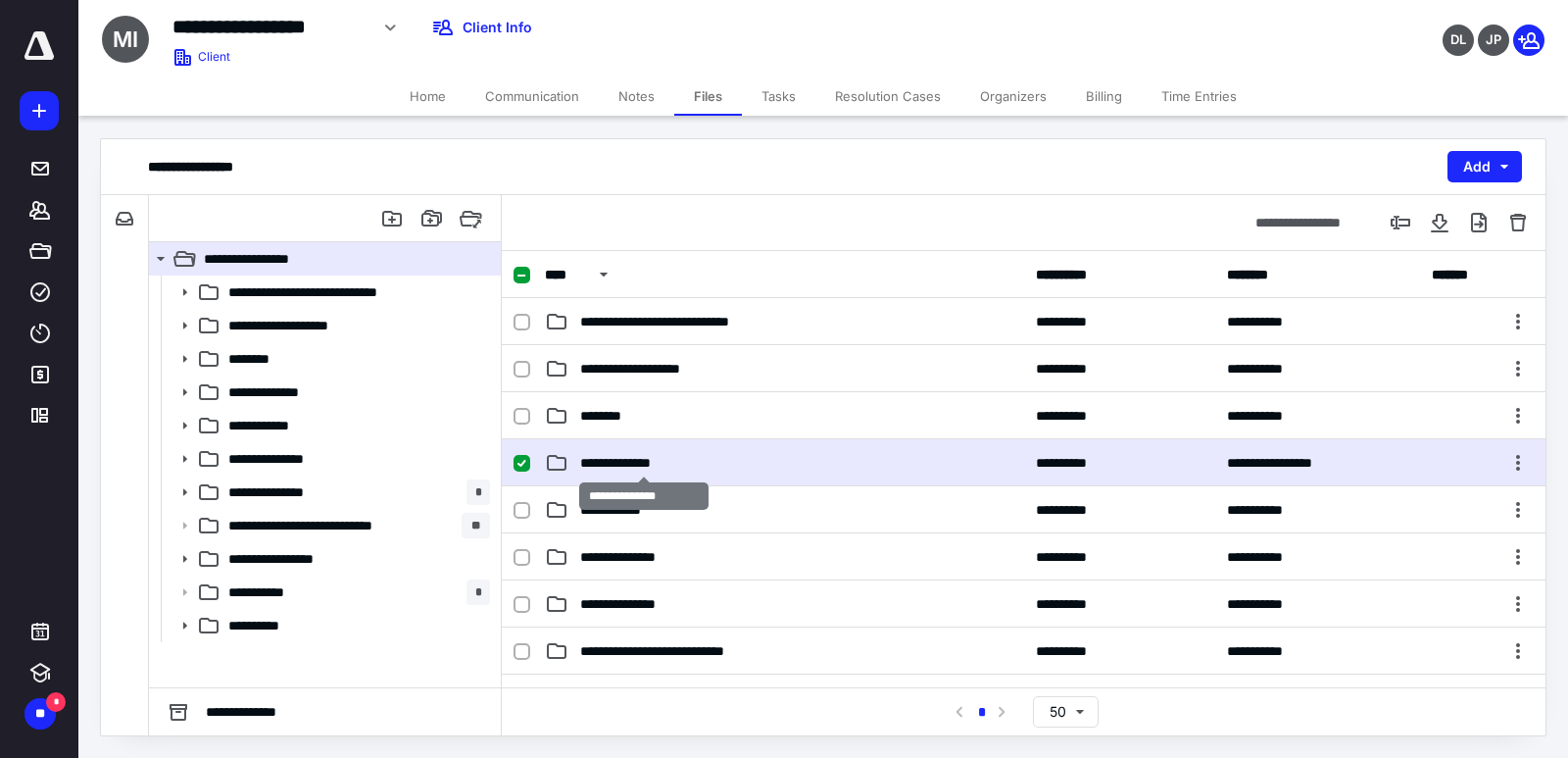 click on "**********" at bounding box center [644, 463] 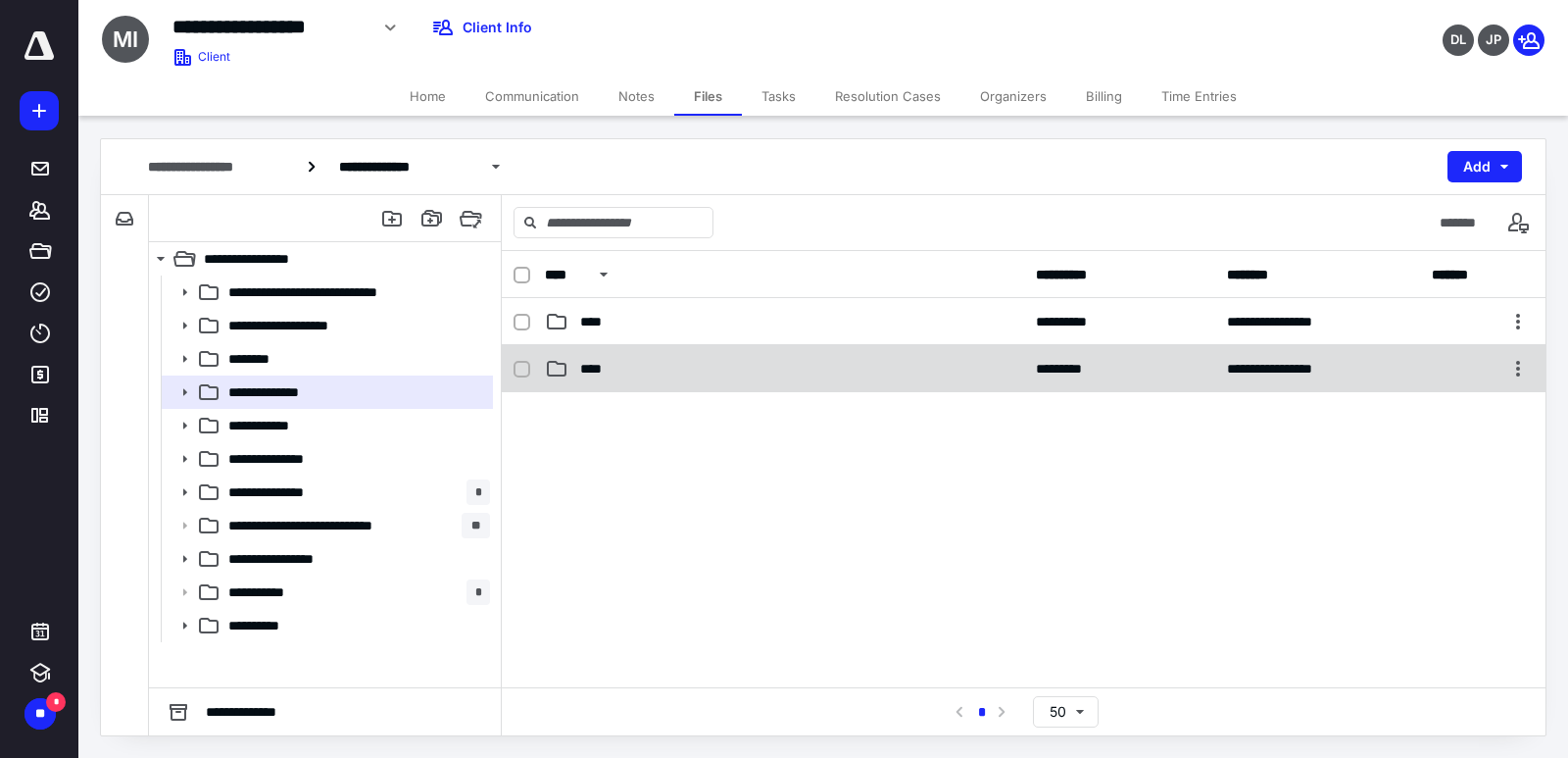 click on "**********" at bounding box center [1023, 369] 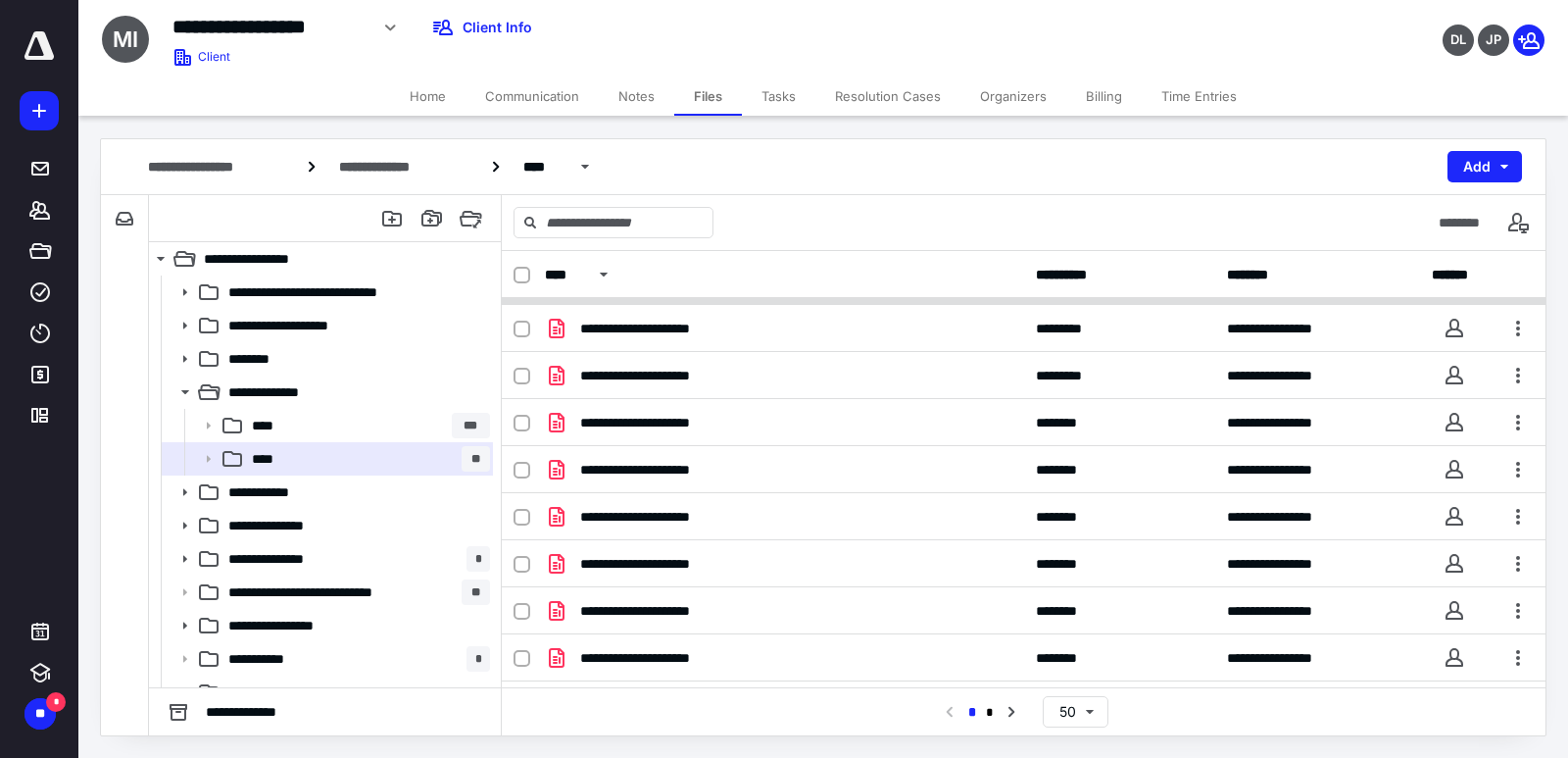 scroll, scrollTop: 1964, scrollLeft: 0, axis: vertical 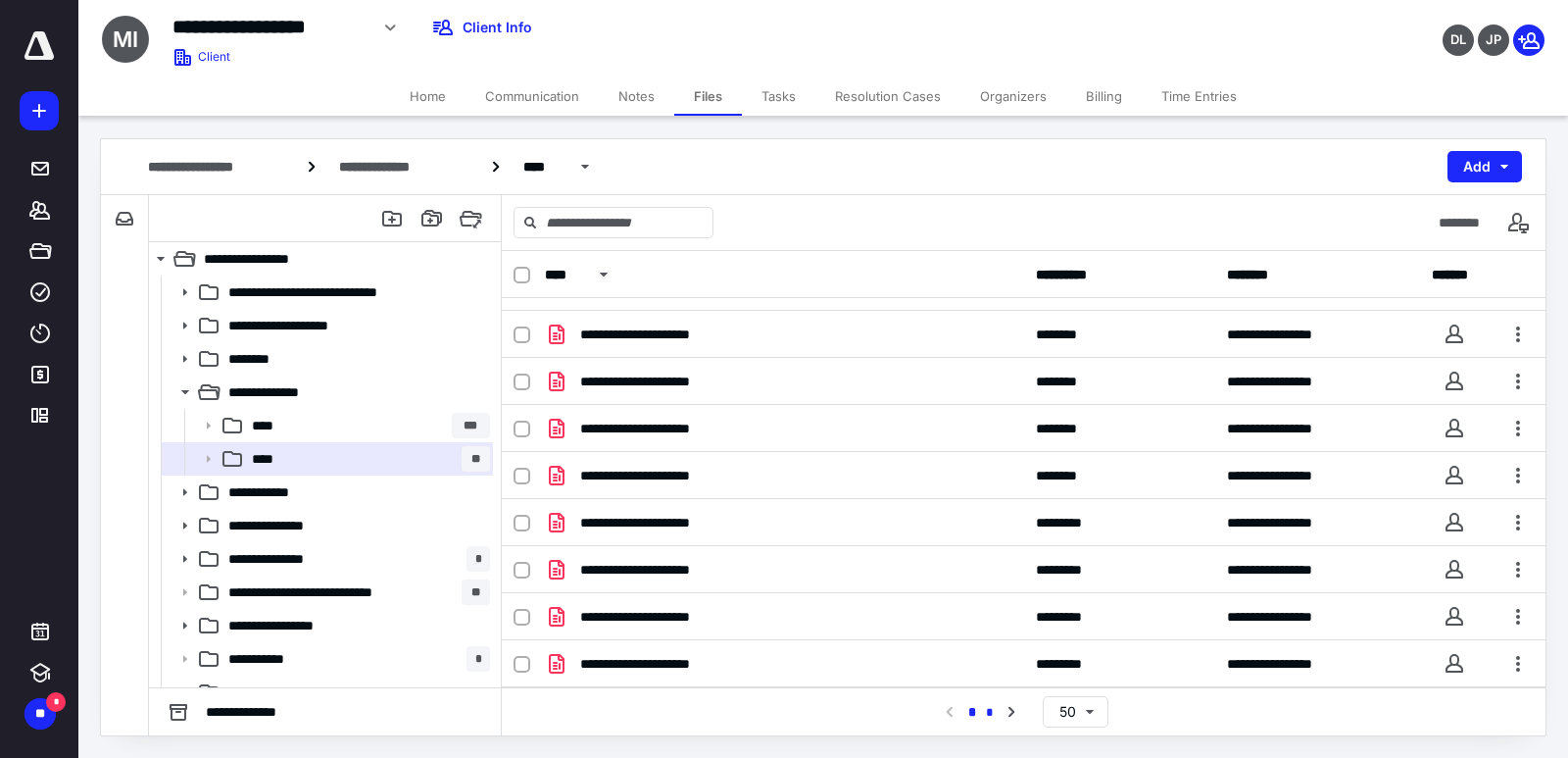 click on "*" at bounding box center (990, 713) 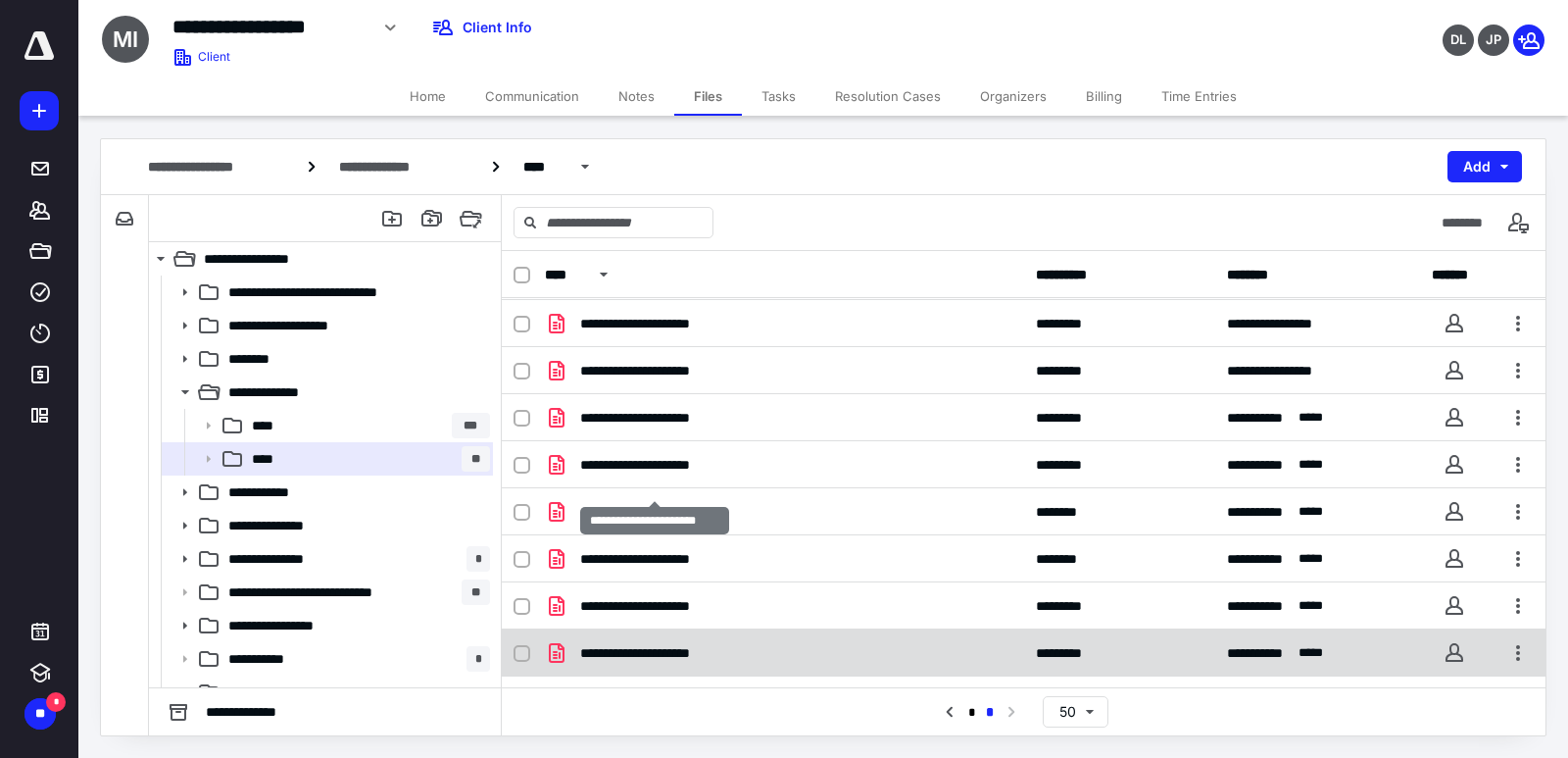 scroll, scrollTop: 176, scrollLeft: 0, axis: vertical 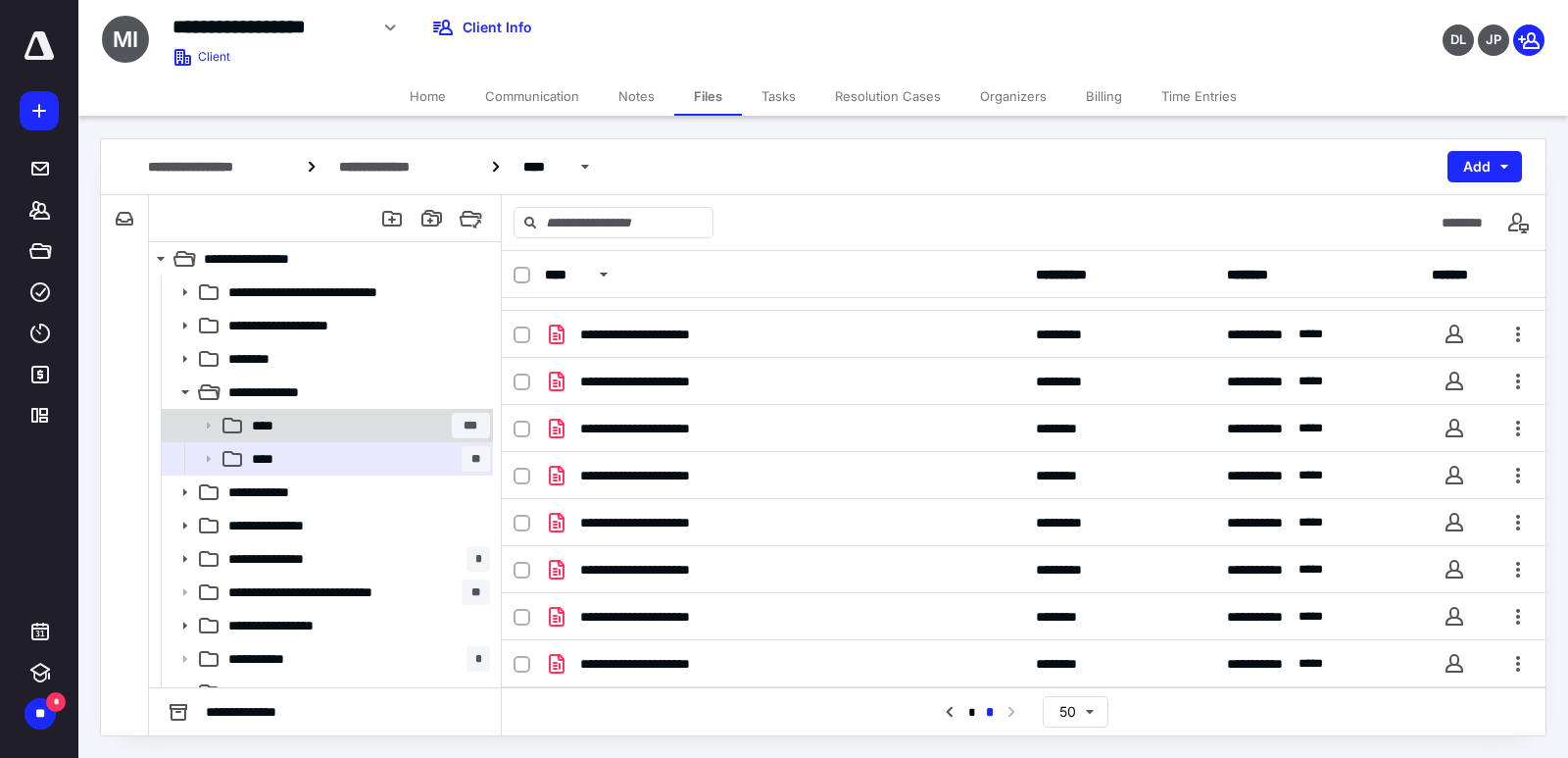 click on "**** ***" at bounding box center (367, 426) 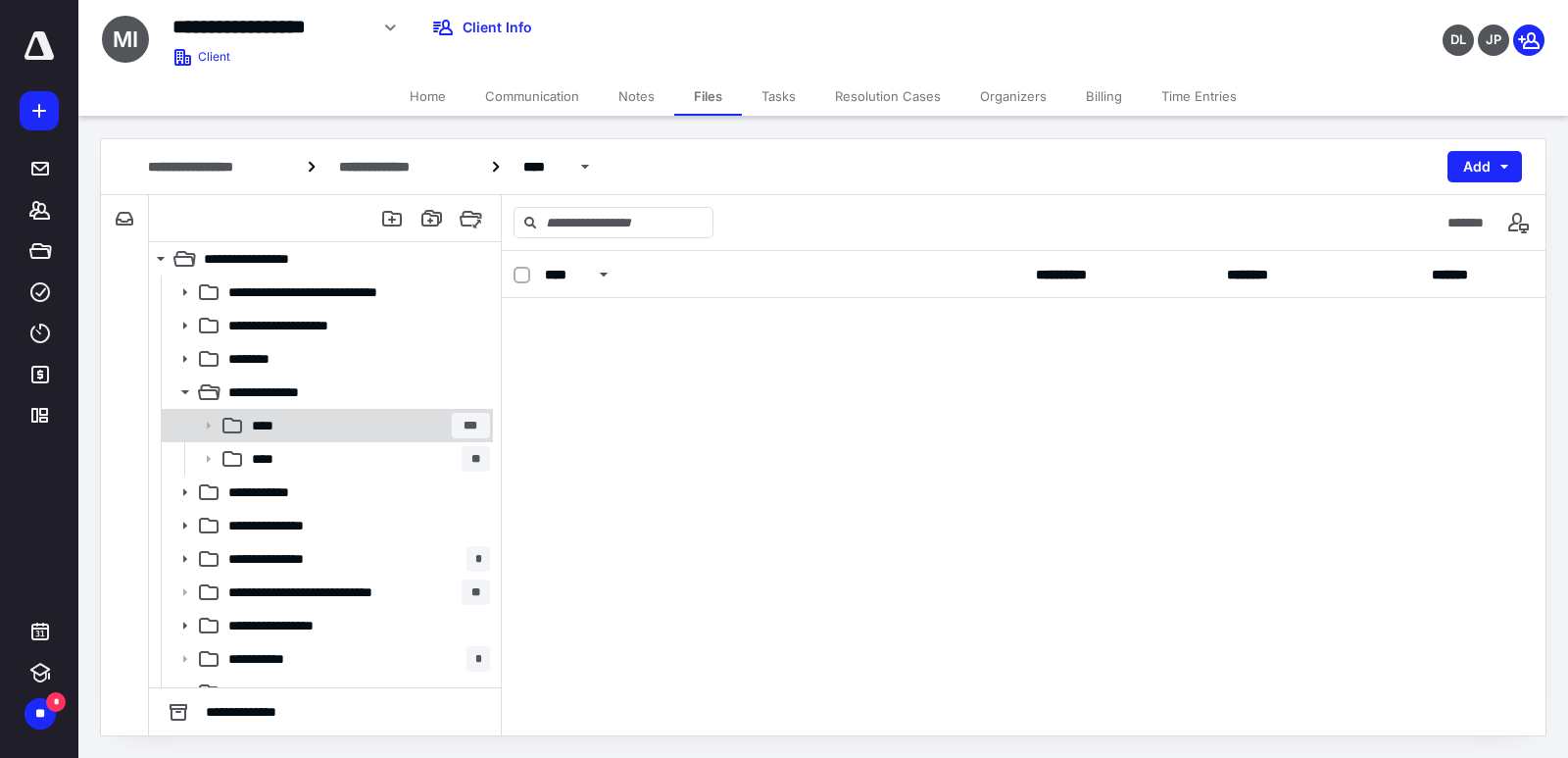 scroll, scrollTop: 0, scrollLeft: 0, axis: both 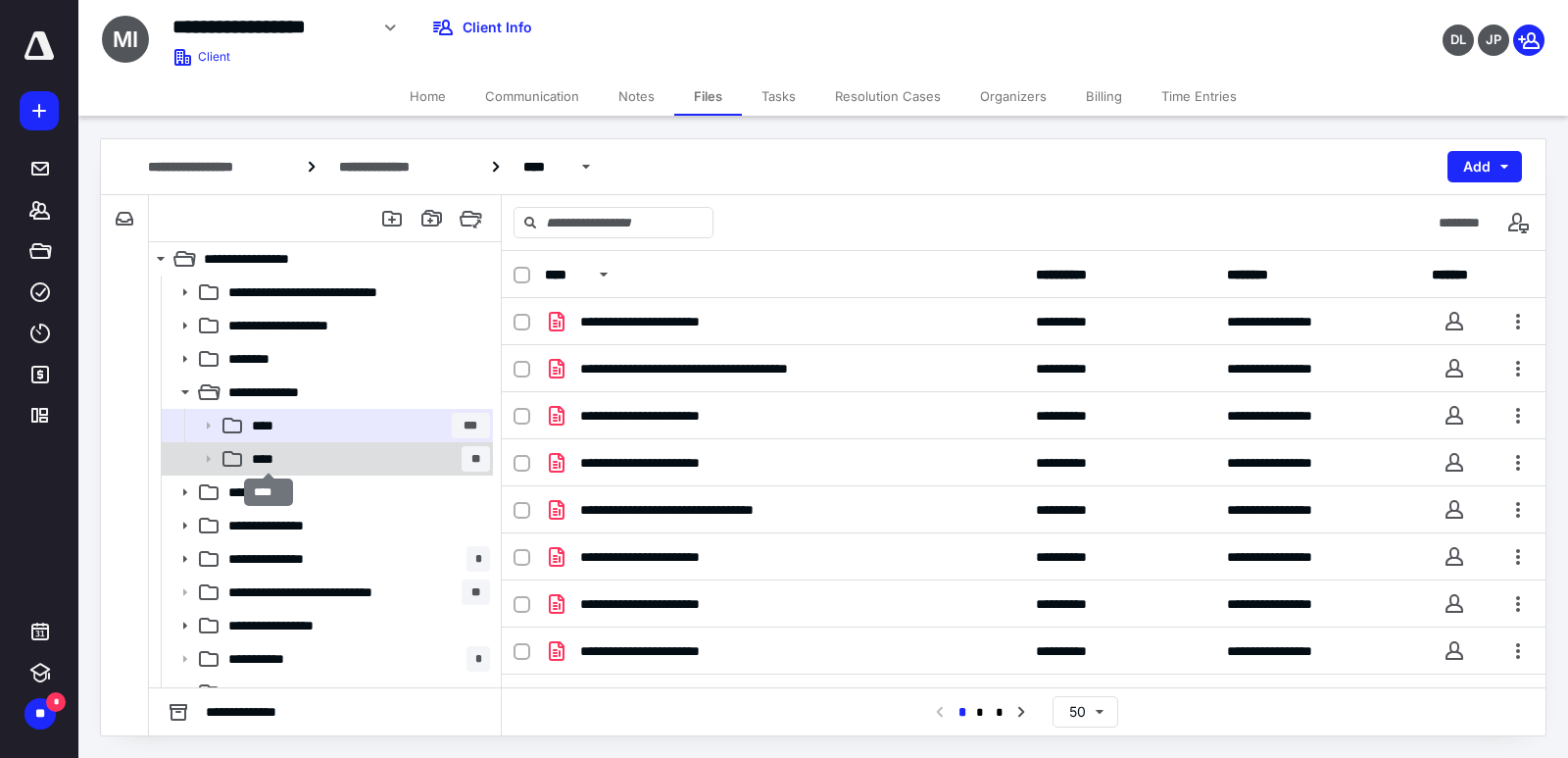 click on "****" at bounding box center (269, 459) 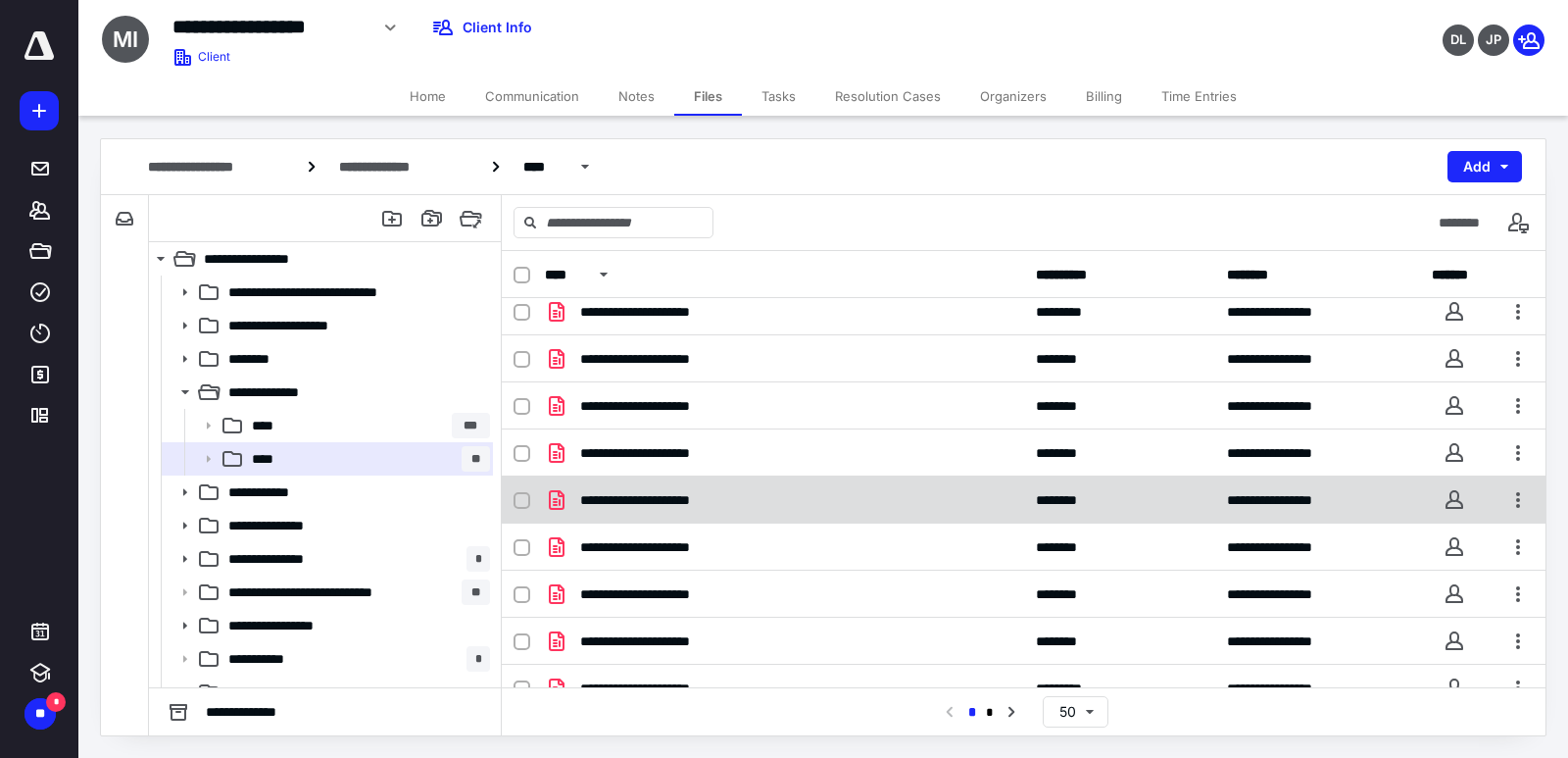 scroll, scrollTop: 1964, scrollLeft: 0, axis: vertical 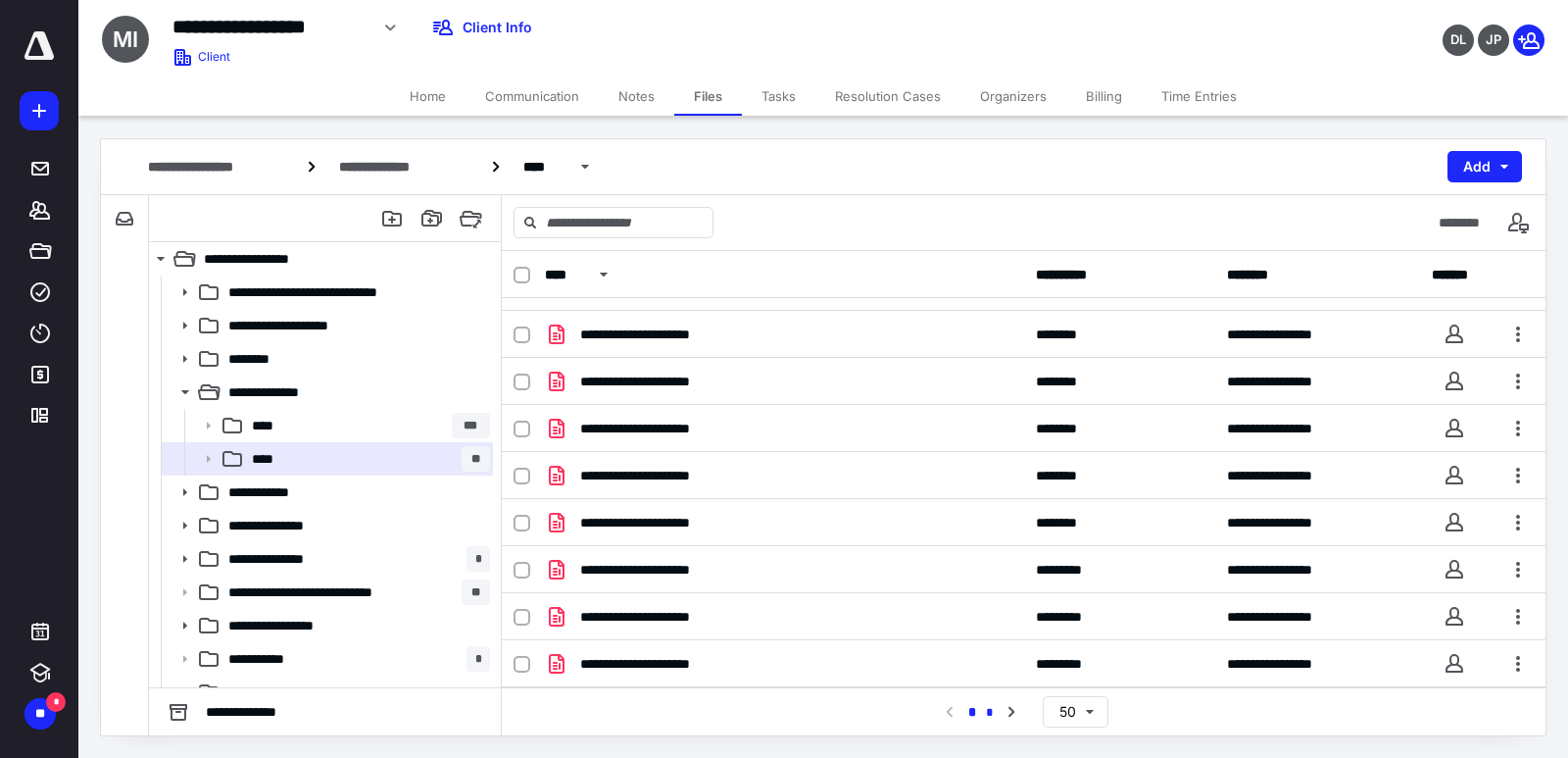 click on "*" at bounding box center [990, 713] 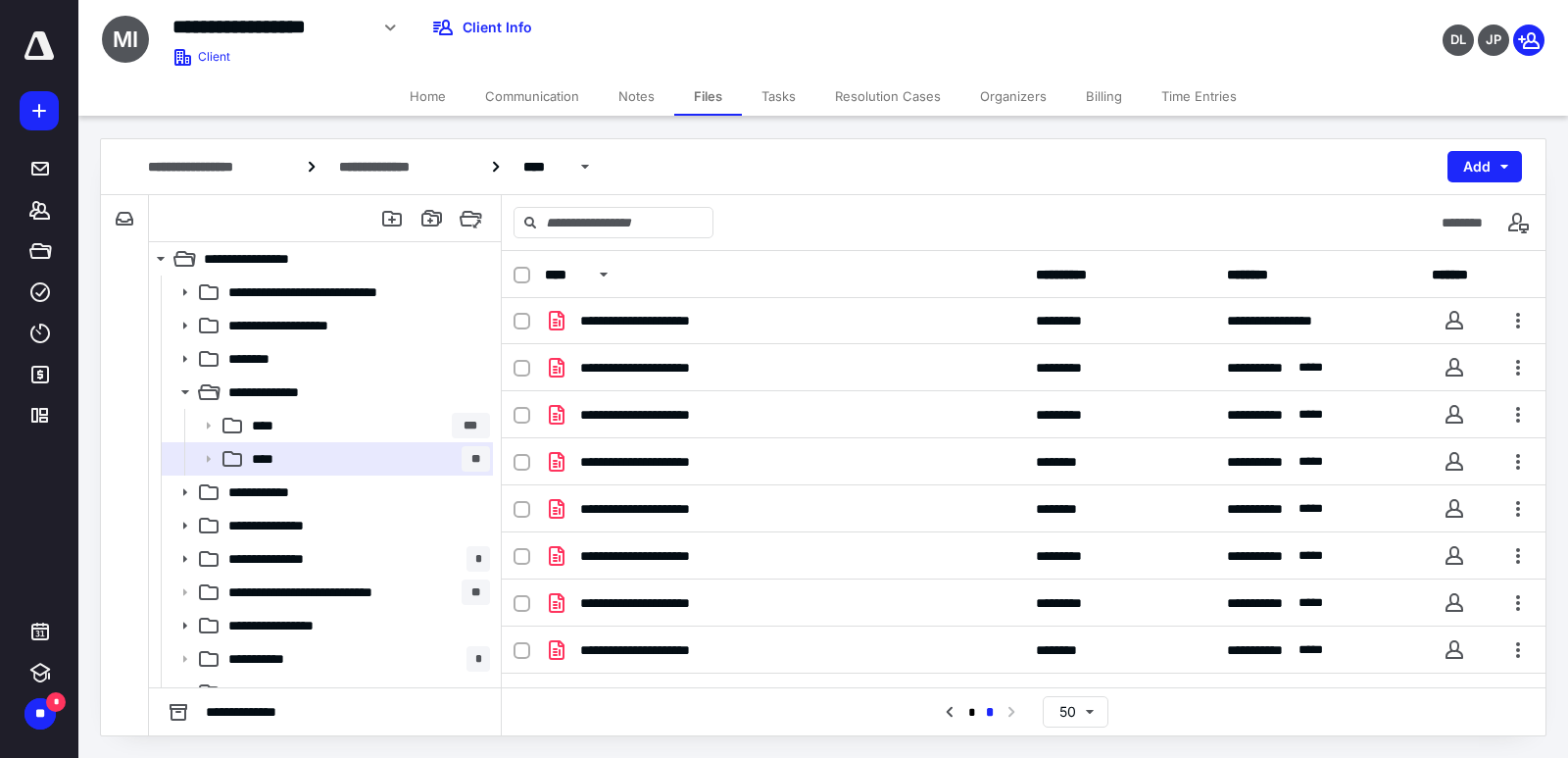 scroll, scrollTop: 223, scrollLeft: 0, axis: vertical 